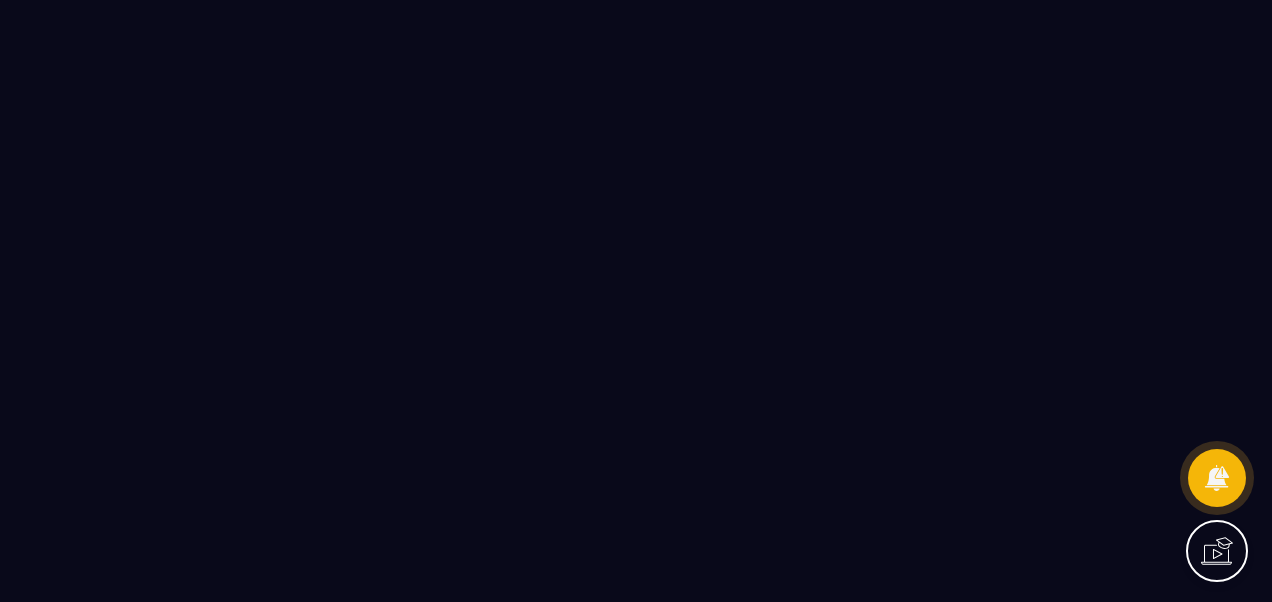 scroll, scrollTop: 0, scrollLeft: 0, axis: both 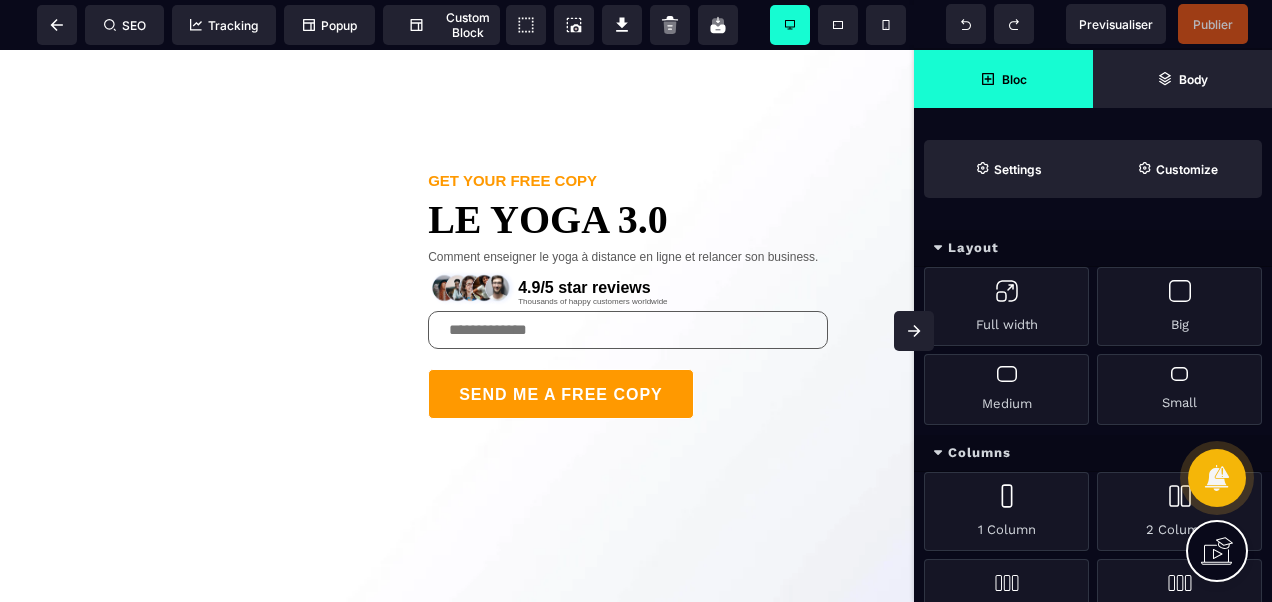 click on "Bloc" at bounding box center [1014, 79] 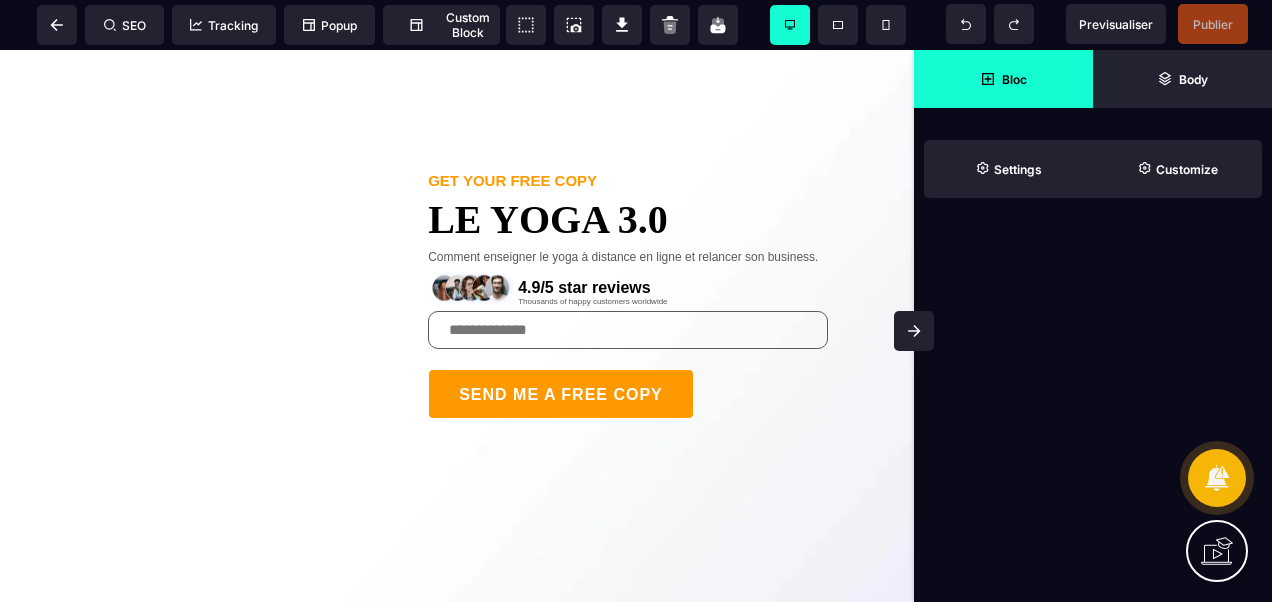 click on "Bloc" at bounding box center [1003, 79] 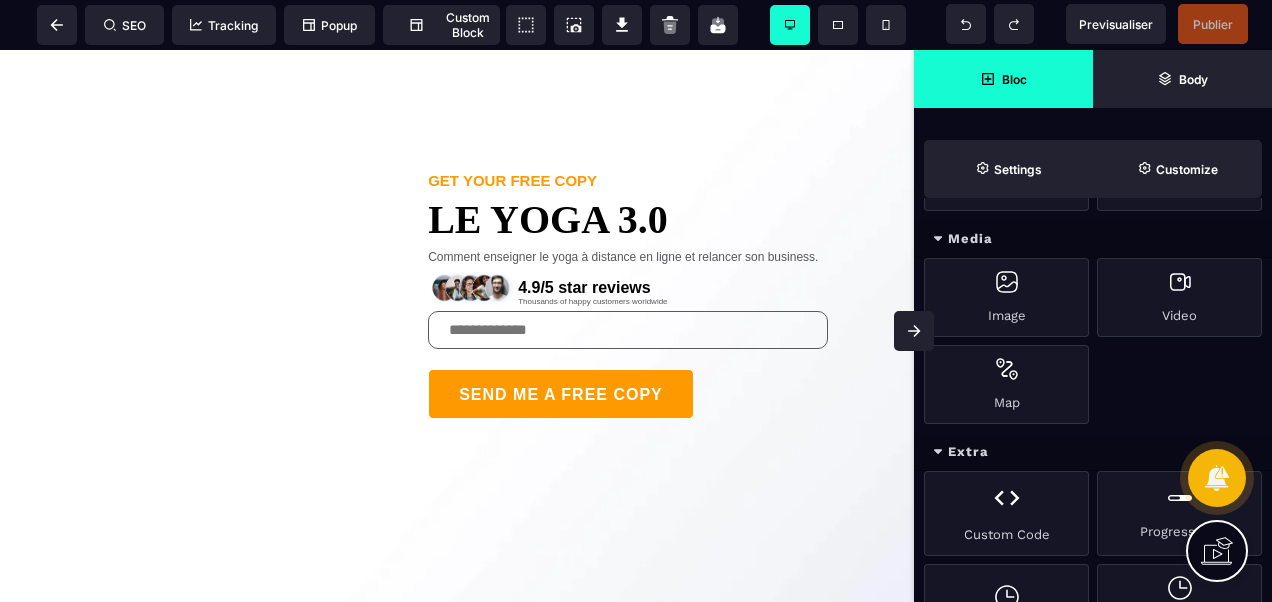scroll, scrollTop: 1000, scrollLeft: 0, axis: vertical 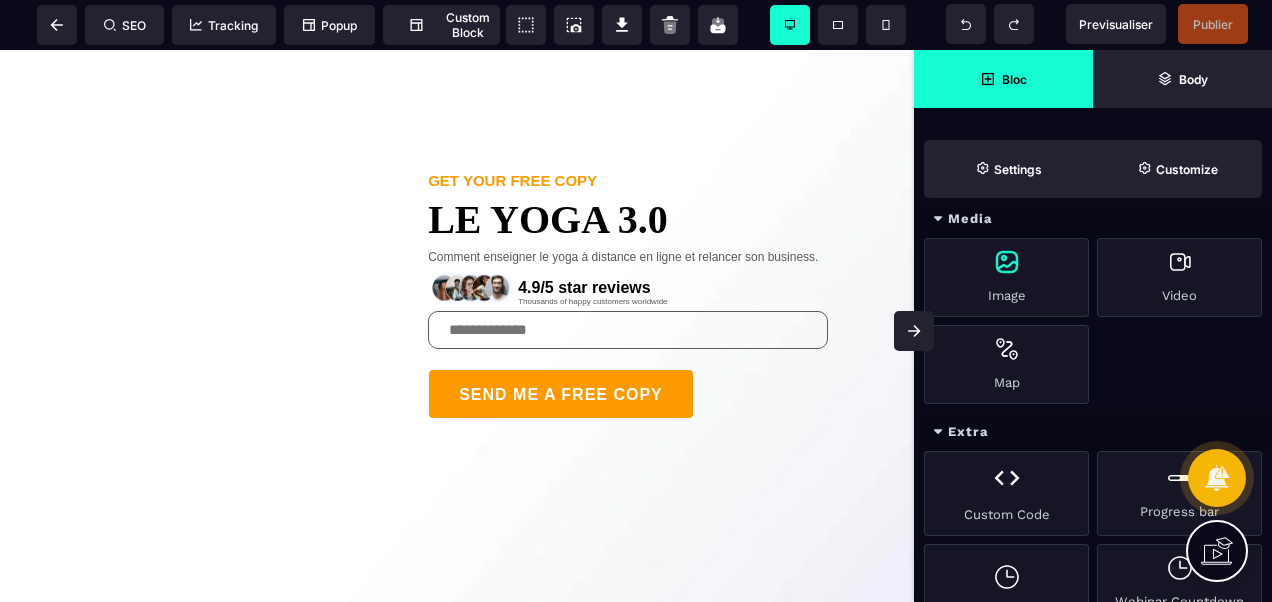 click on "Image" at bounding box center [1006, 277] 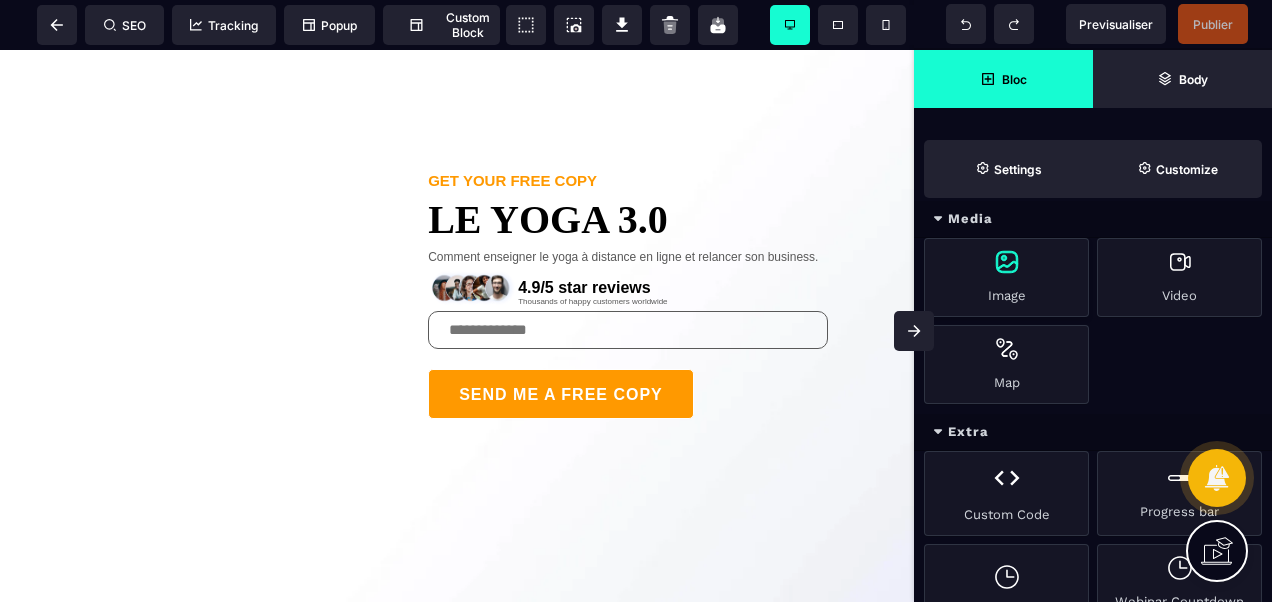 click on "Image" at bounding box center [1006, 277] 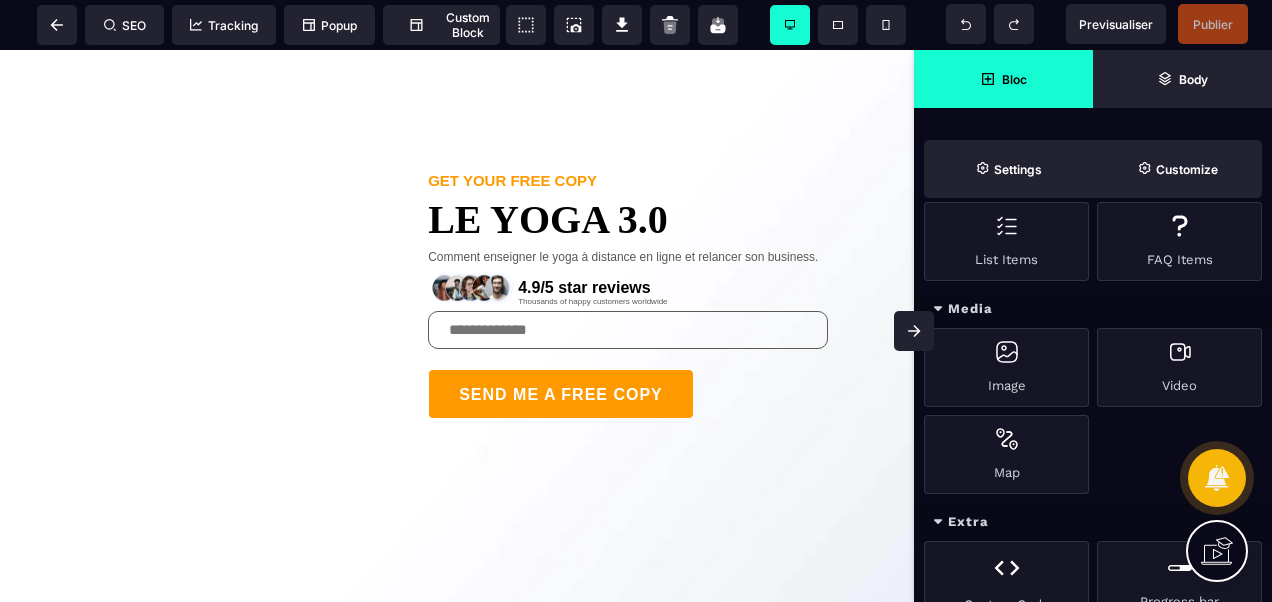 scroll, scrollTop: 854, scrollLeft: 0, axis: vertical 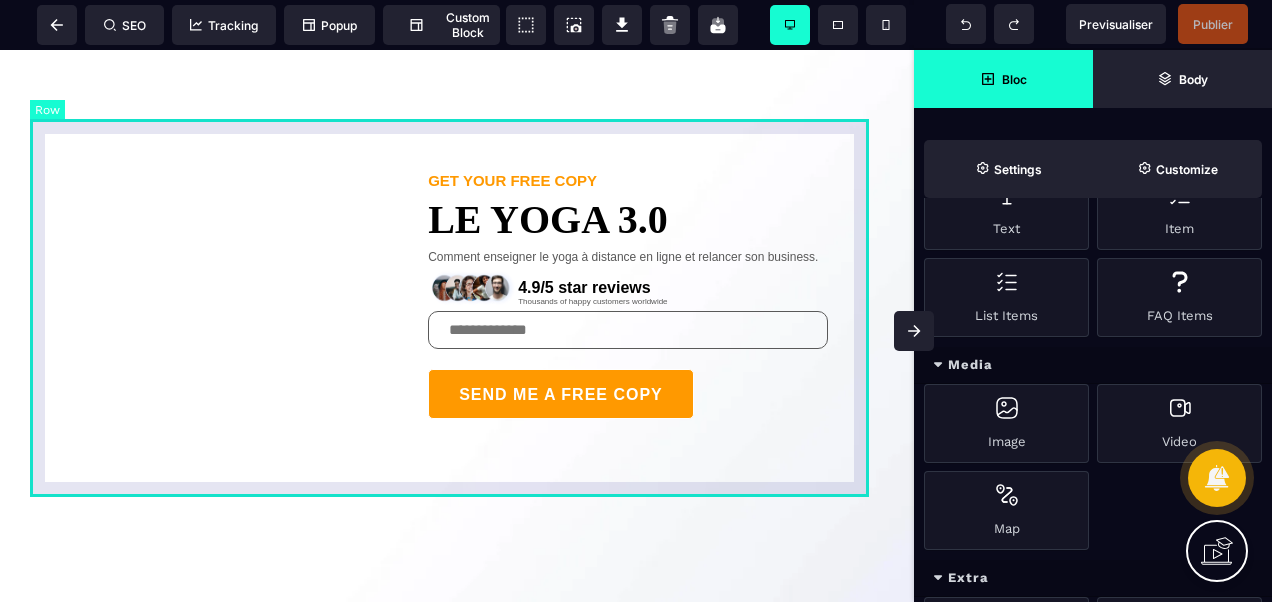 click on "GET YOUR FREE COPY LE YOGA 3.0 Comment enseigner le yoga à distance en ligne et relancer son business. 4.9/5 star reviews Thousands of happy customers worldwide SEND ME A FREE COPY" at bounding box center (457, 295) 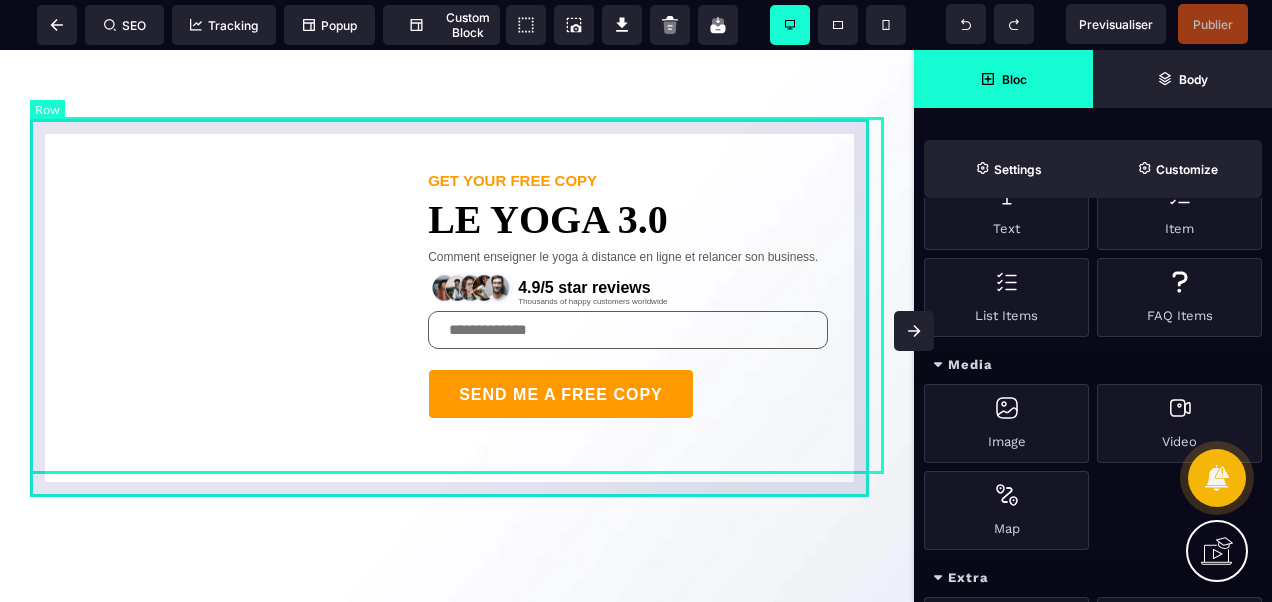 select on "*" 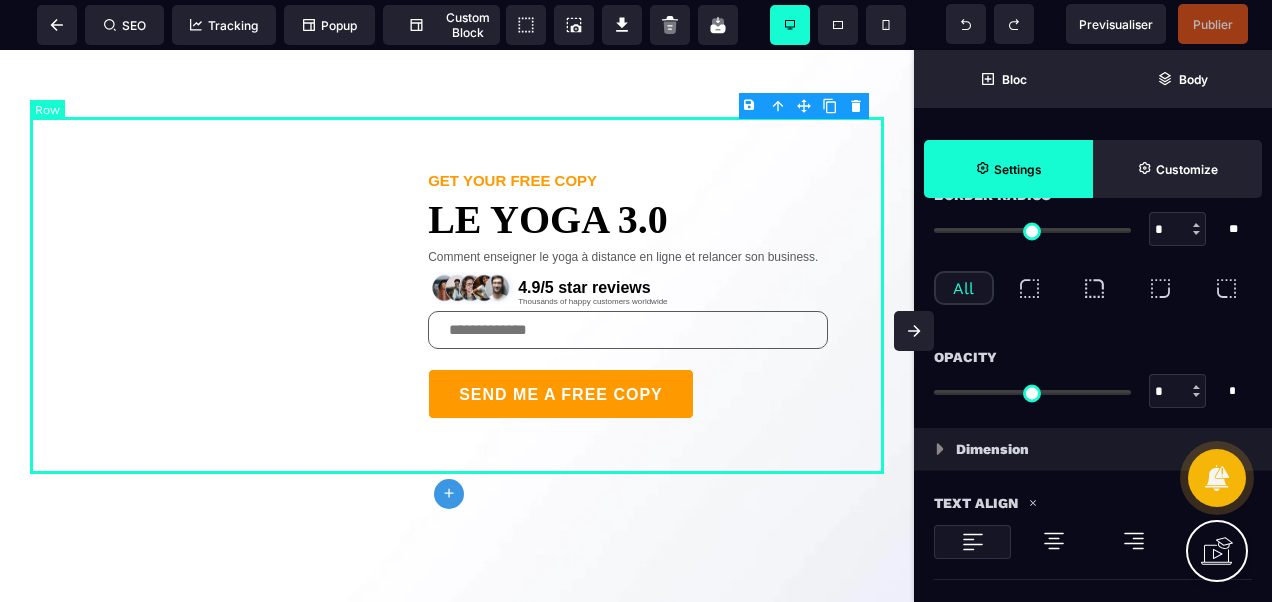 type on "*" 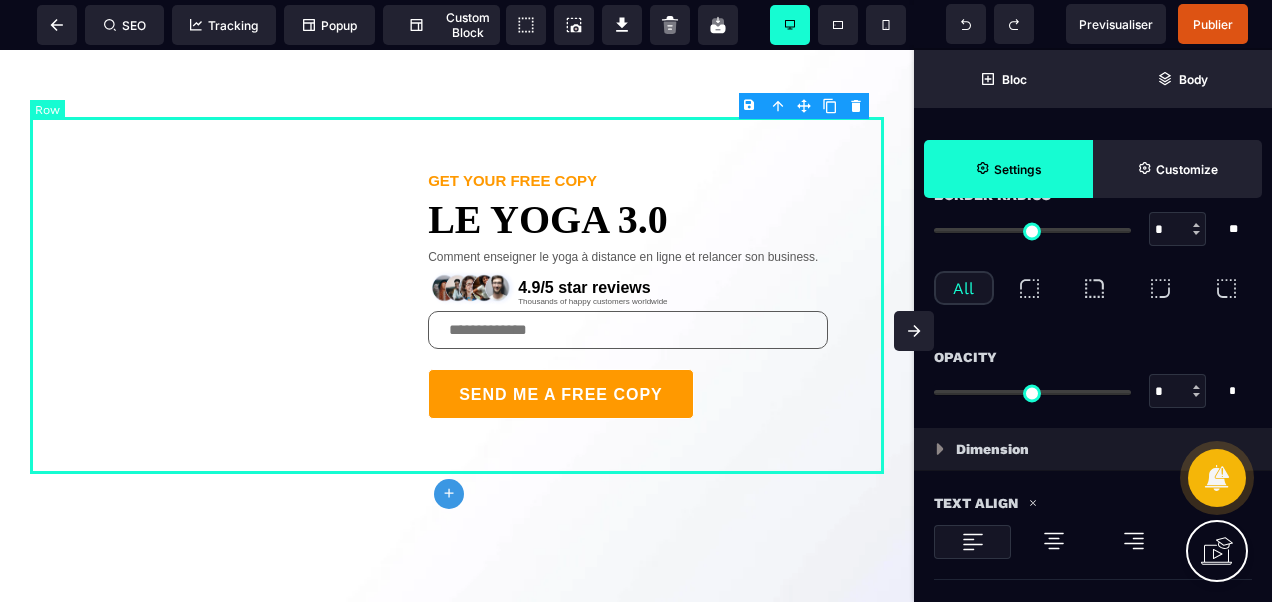 select 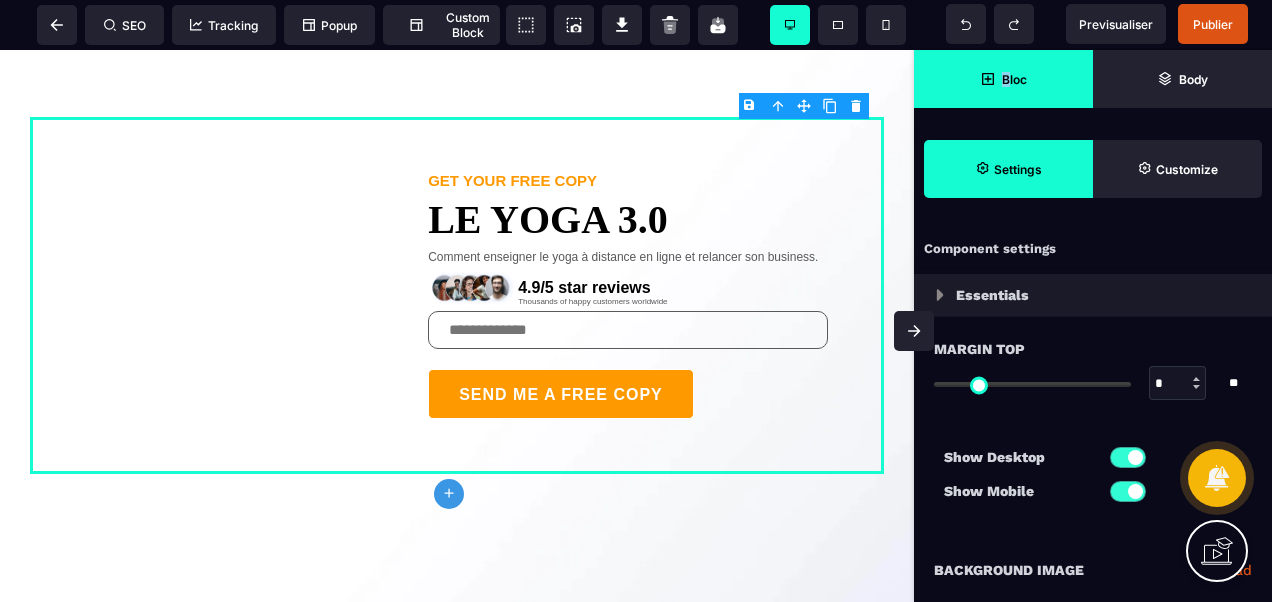 click on "Bloc" at bounding box center (1014, 79) 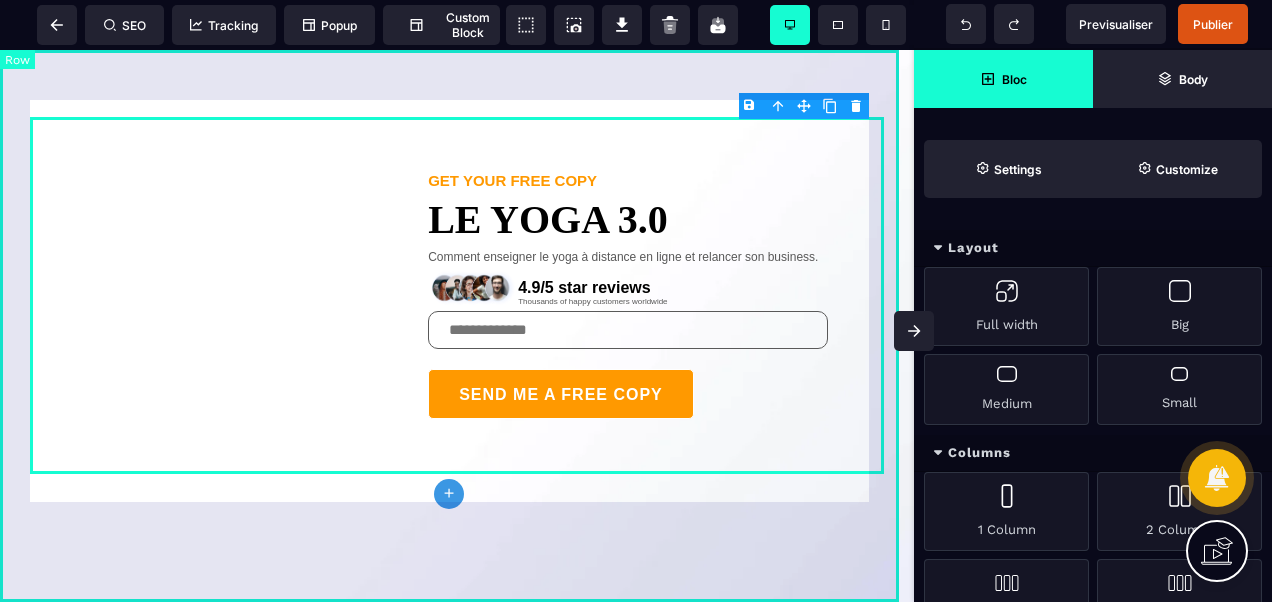 click on "GET YOUR FREE COPY LE YOGA 3.0 Comment enseigner le yoga à distance en ligne et relancer son business. 4.9/5 star reviews Thousands of happy customers worldwide SEND ME A FREE COPY" at bounding box center [457, 326] 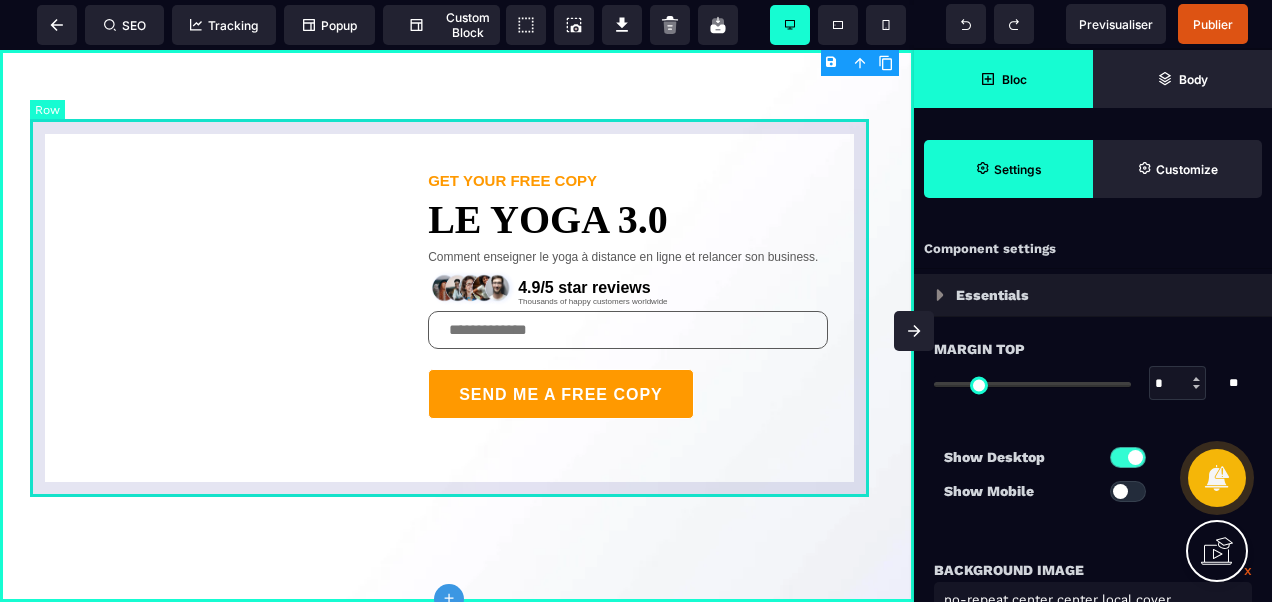 type on "*" 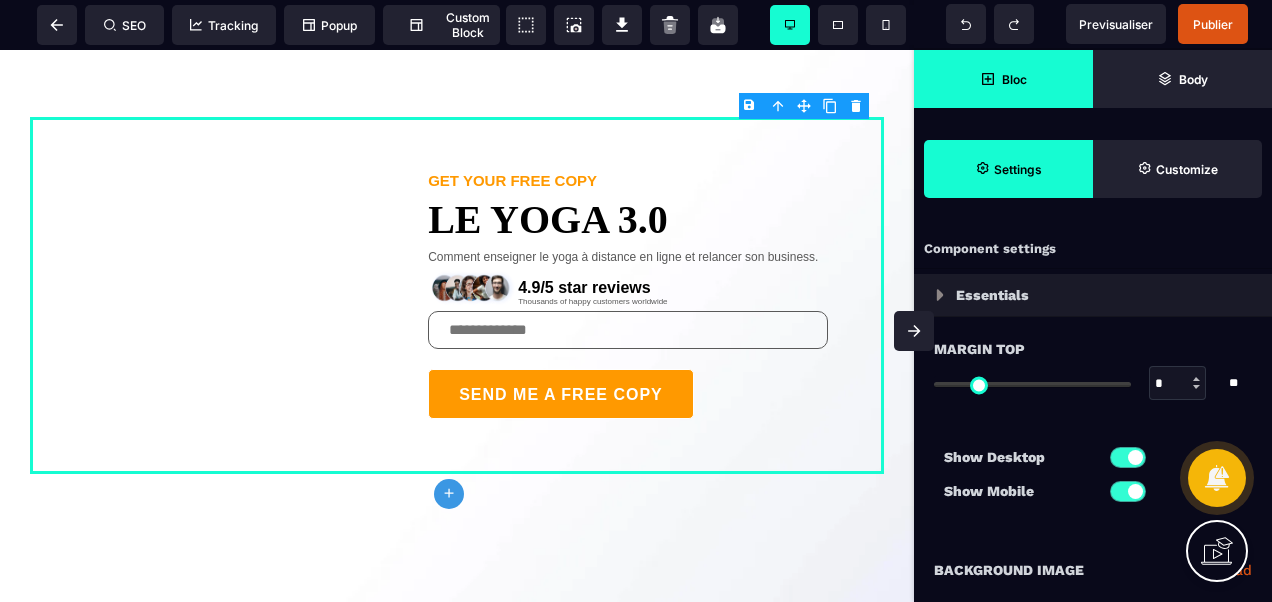 click on "plus" 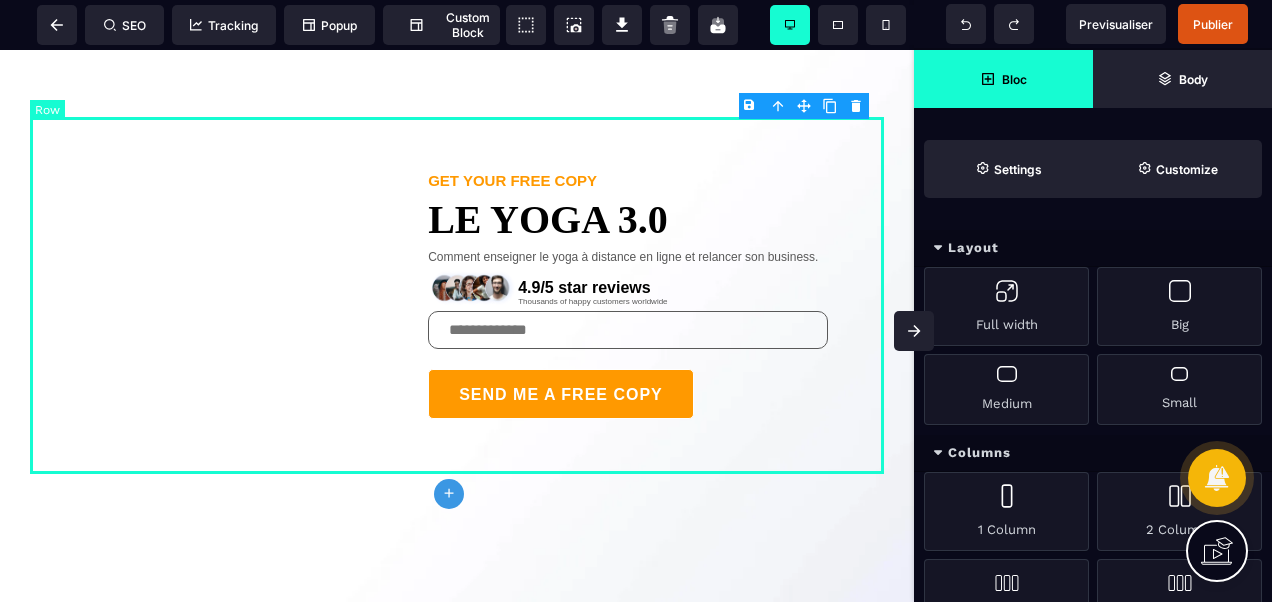click on "GET YOUR FREE COPY LE YOGA 3.0 Comment enseigner le yoga à distance en ligne et relancer son business. 4.9/5 star reviews Thousands of happy customers worldwide SEND ME A FREE COPY" at bounding box center [457, 295] 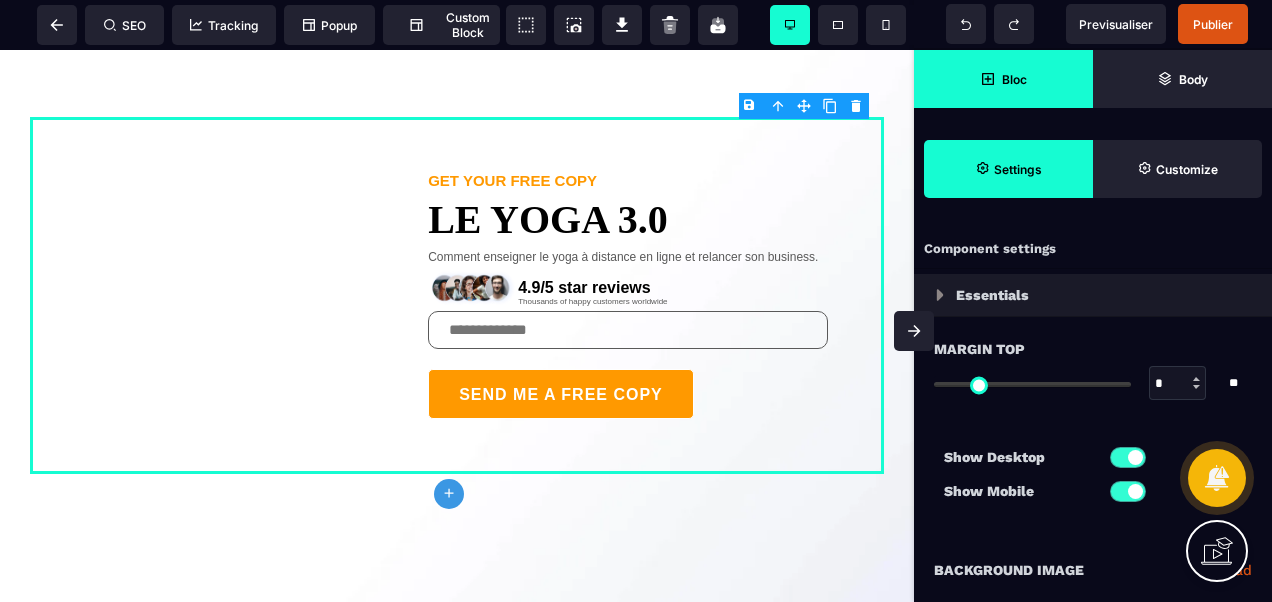 click on "plus" 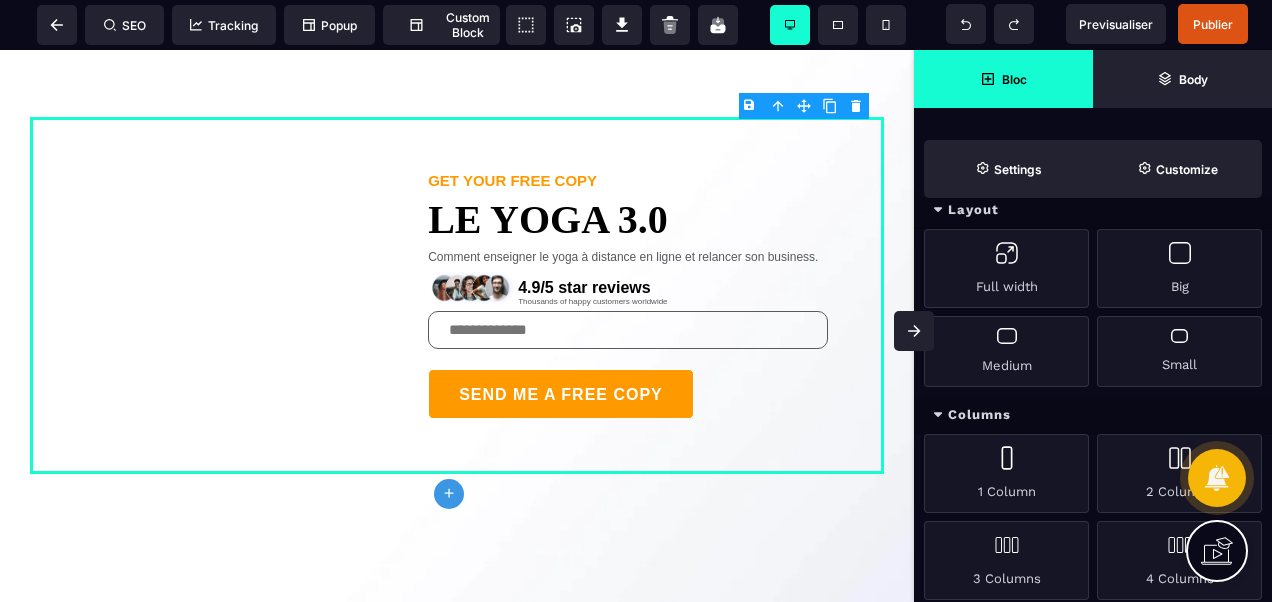 scroll, scrollTop: 0, scrollLeft: 0, axis: both 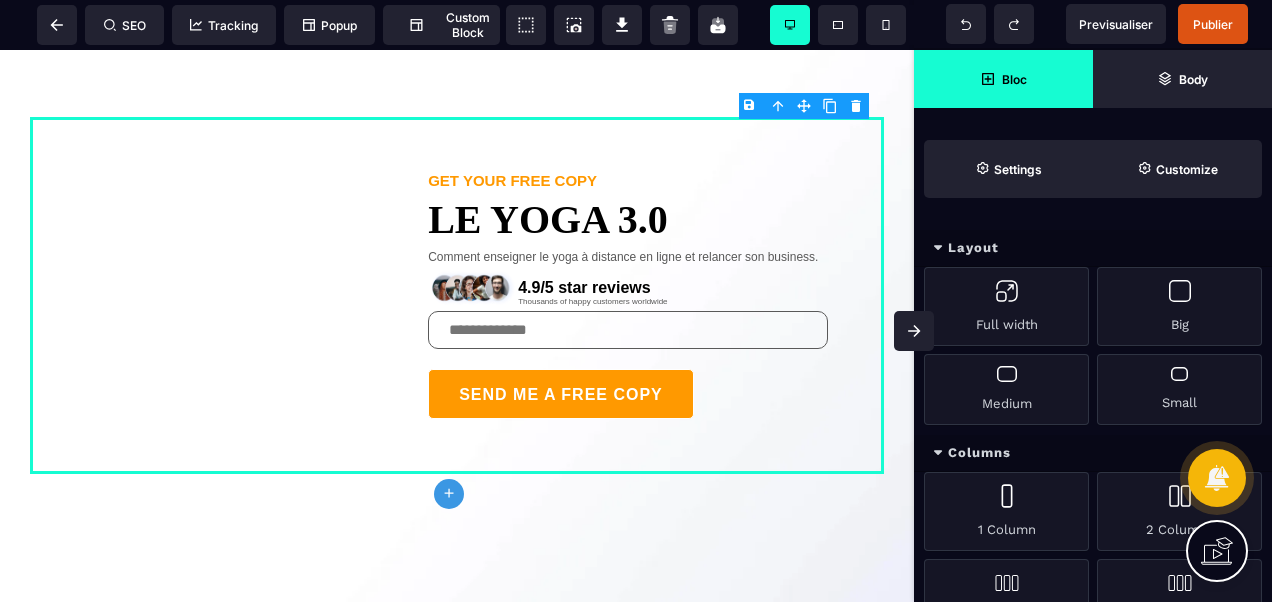 click at bounding box center [938, 452] 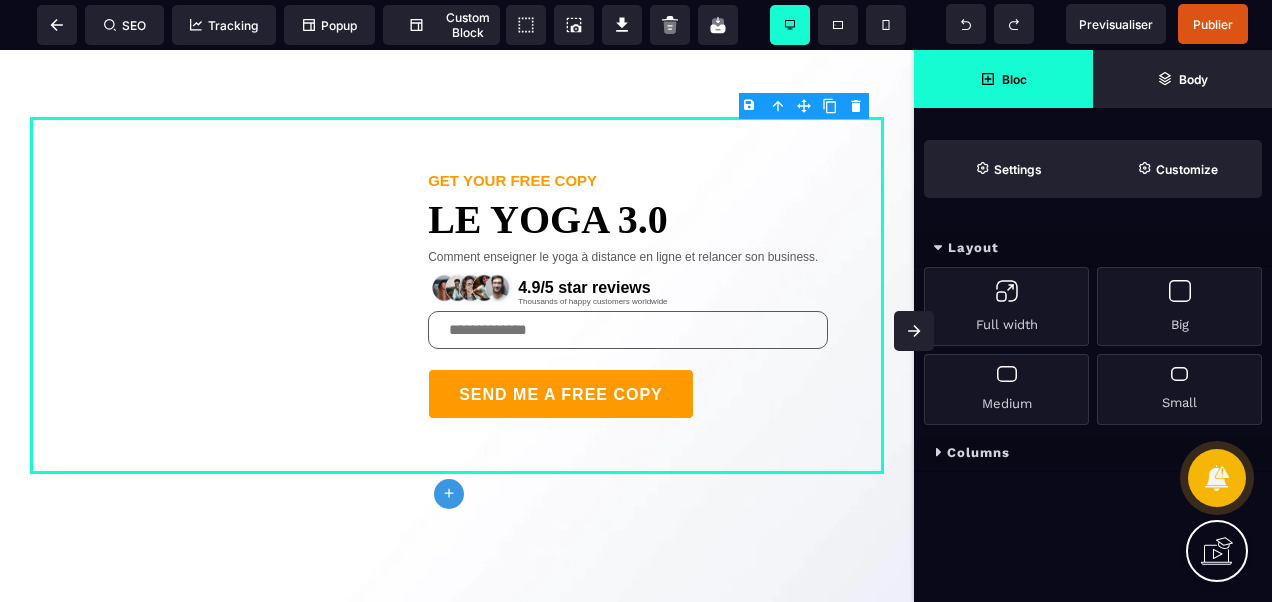 click at bounding box center [938, 247] 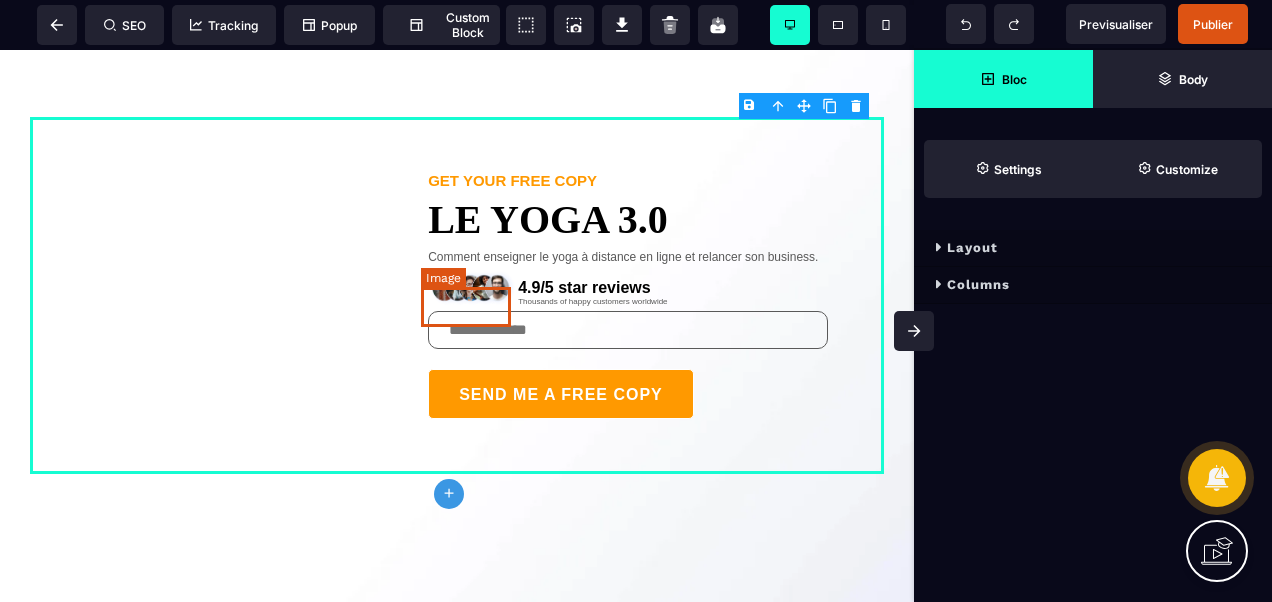 click on "GET YOUR FREE COPY LE YOGA 3.0 Comment enseigner le yoga à distance en ligne et relancer son business. 4.9/5 star reviews Thousands of happy customers worldwide SEND ME A FREE COPY" at bounding box center (457, 326) 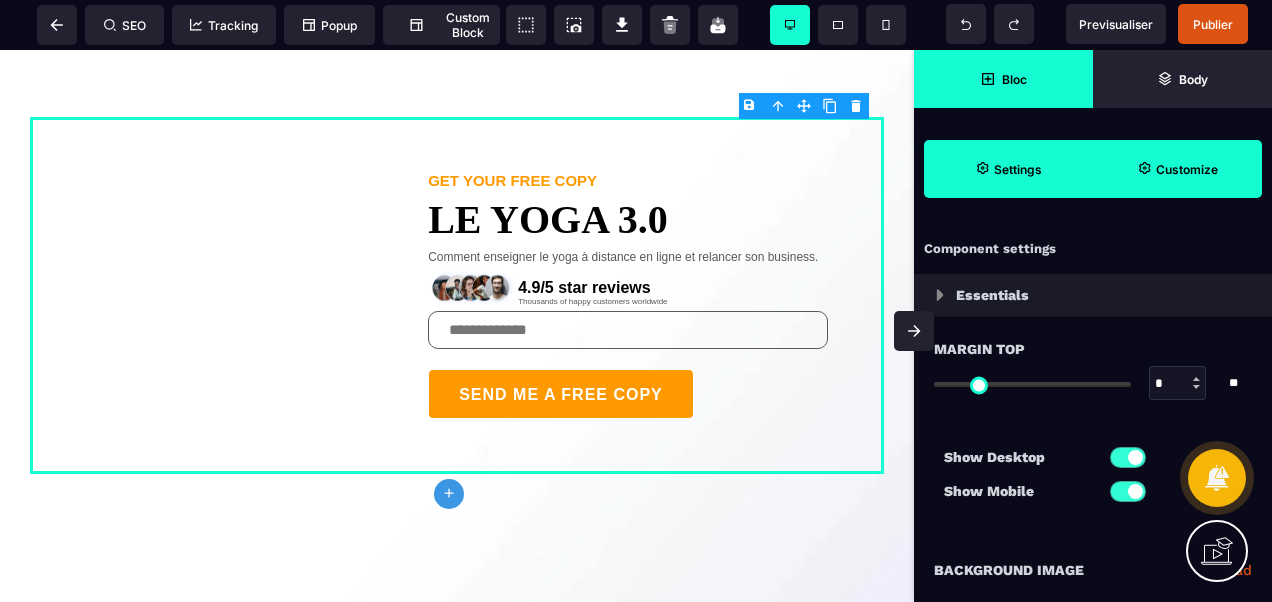 click on "Customize" at bounding box center [1187, 169] 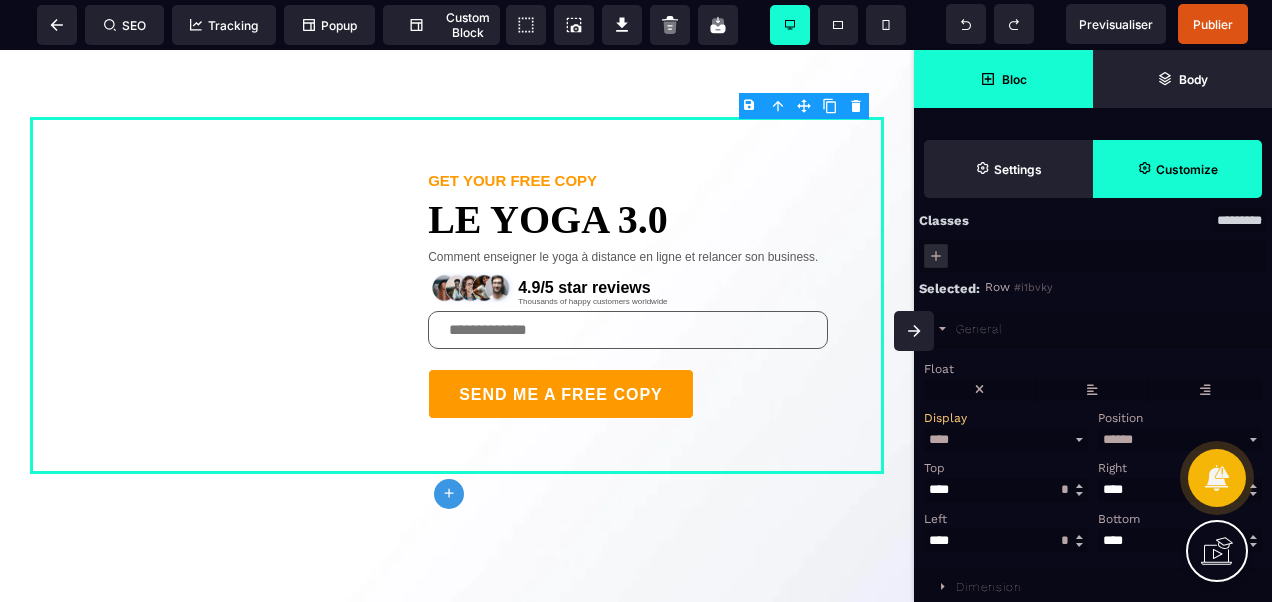click on "Bloc" at bounding box center [1003, 79] 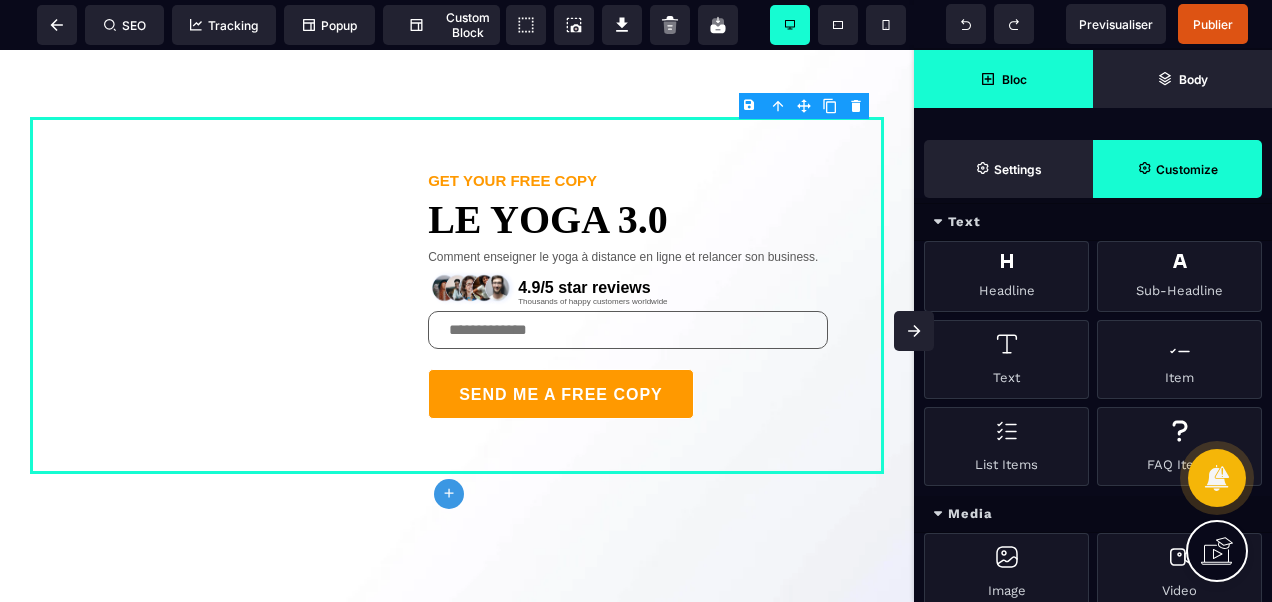 scroll, scrollTop: 1056, scrollLeft: 0, axis: vertical 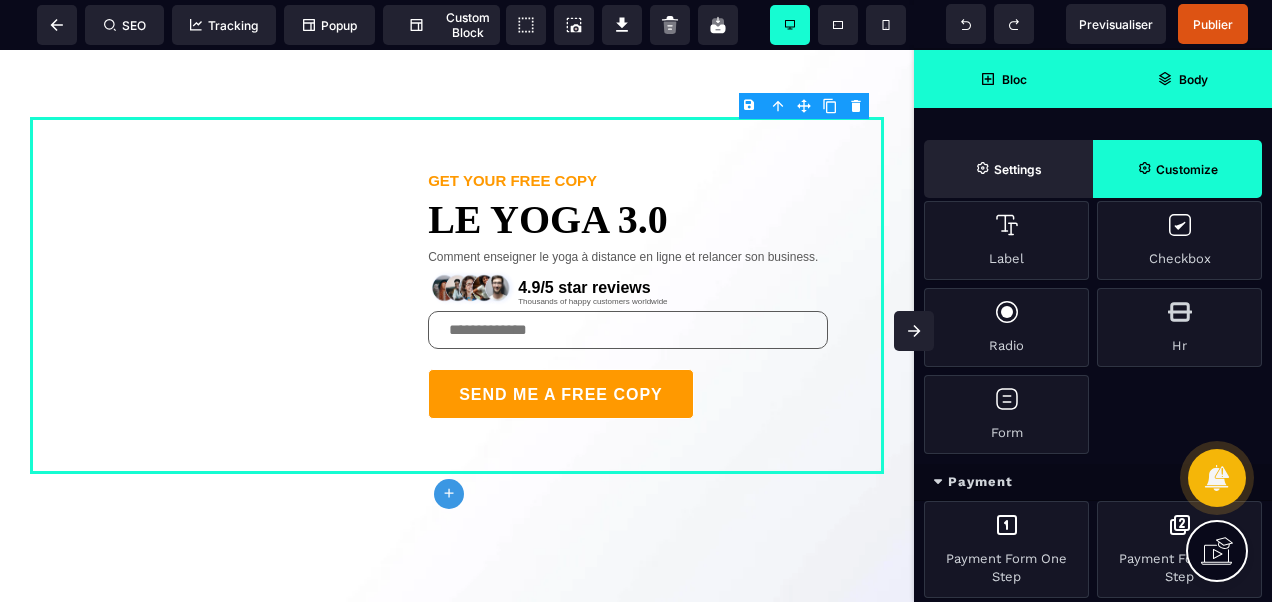 click on "Body" at bounding box center [1182, 79] 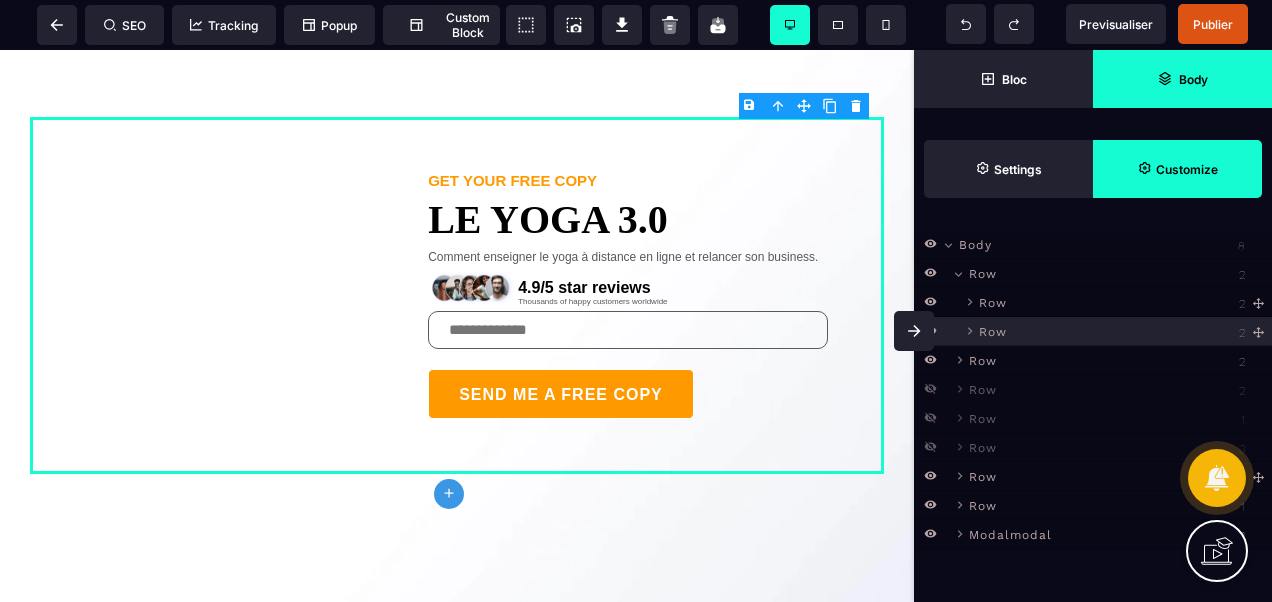 scroll, scrollTop: 0, scrollLeft: 0, axis: both 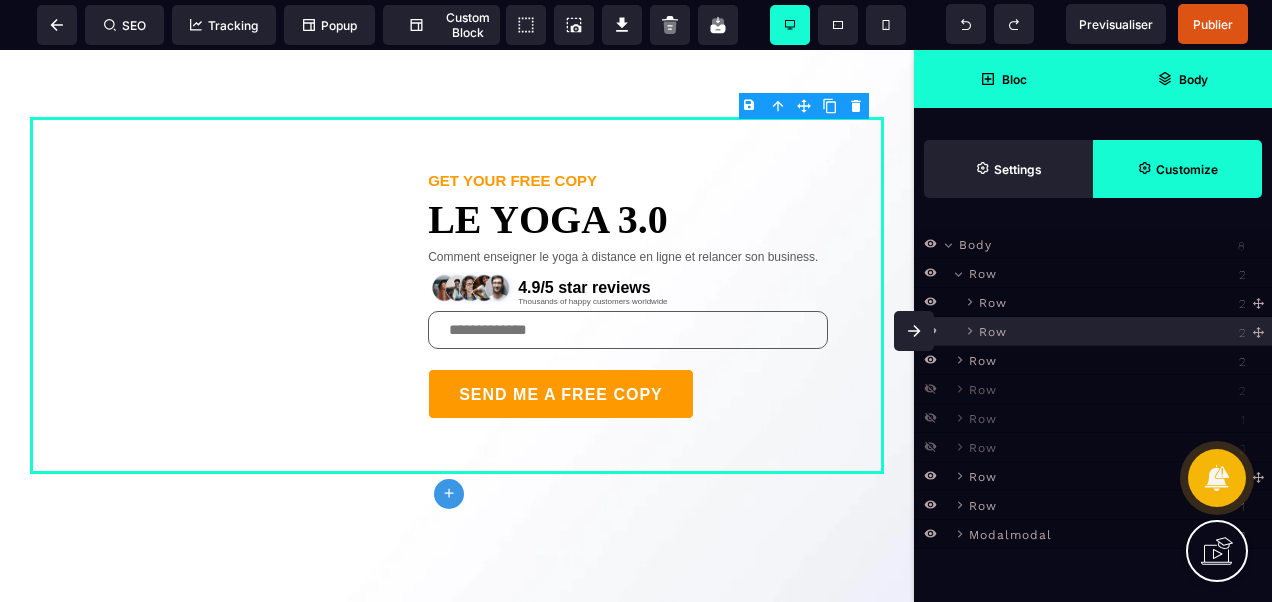 click on "Bloc" at bounding box center [1003, 79] 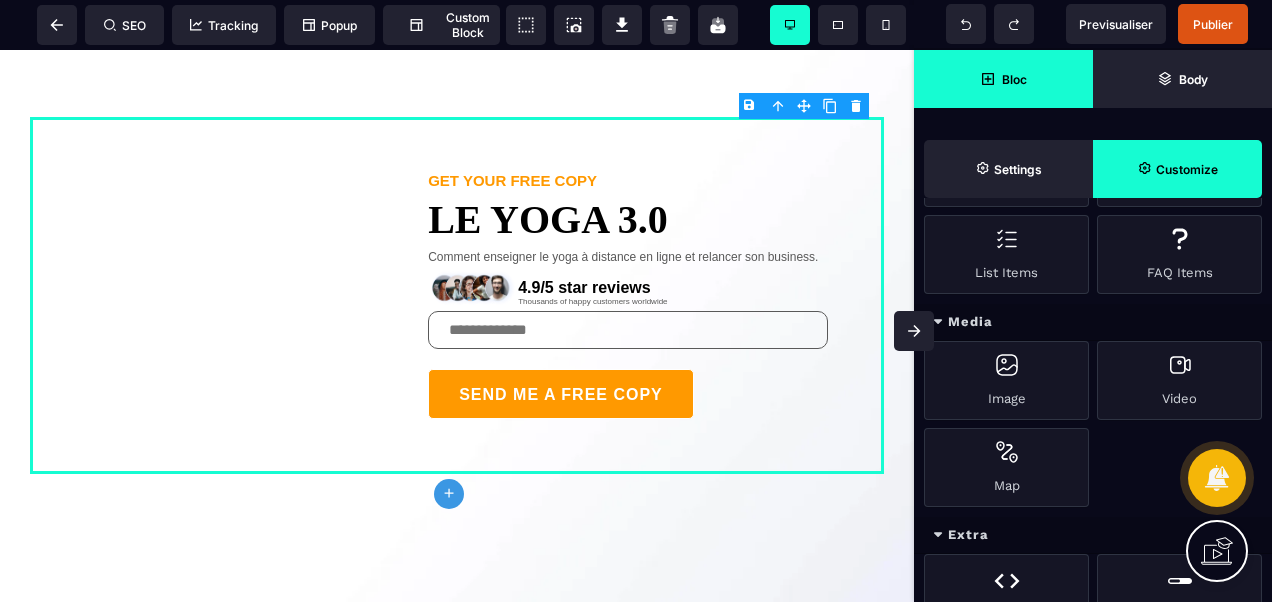 scroll, scrollTop: 300, scrollLeft: 0, axis: vertical 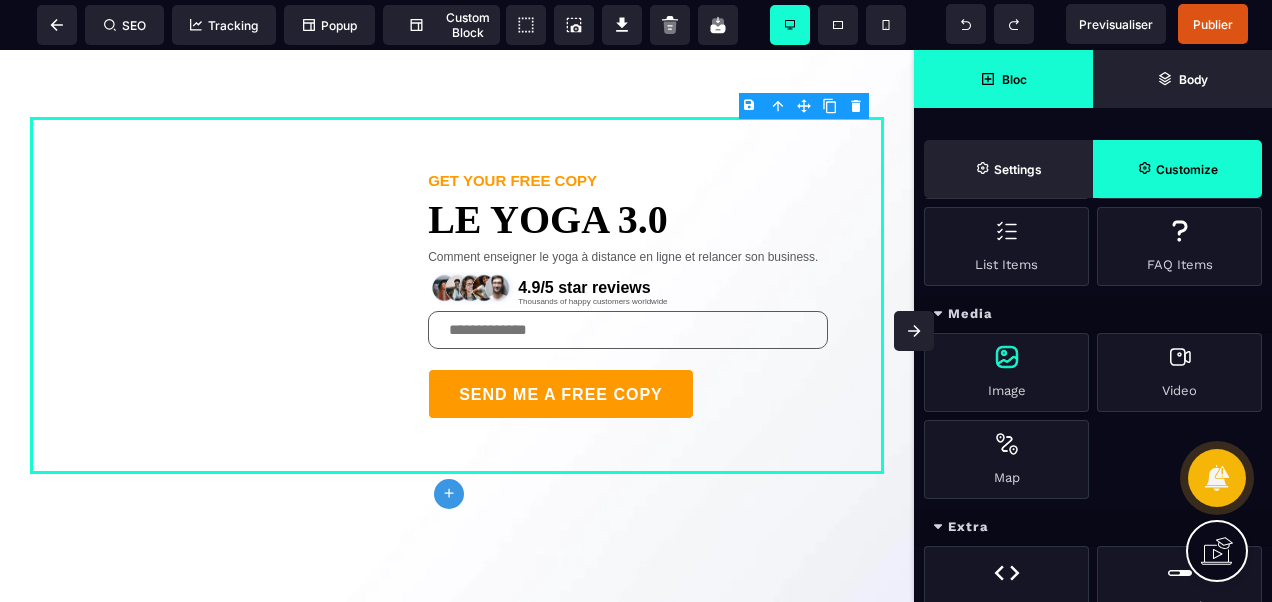 click on "Image" at bounding box center [1006, 372] 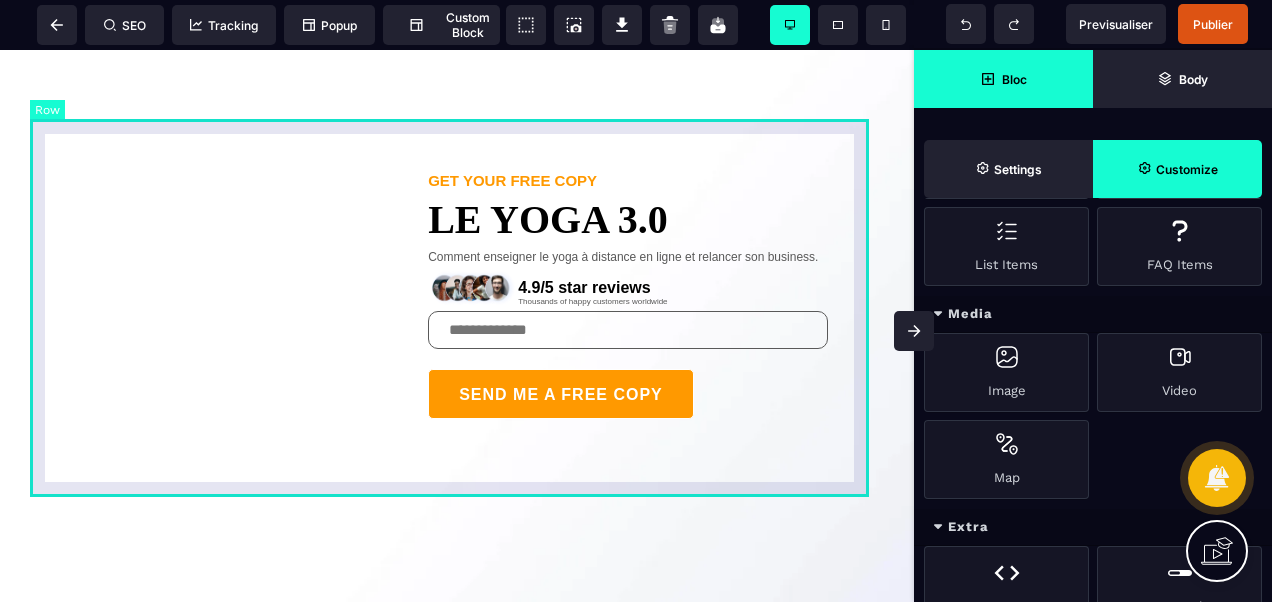 drag, startPoint x: 268, startPoint y: 216, endPoint x: 164, endPoint y: 219, distance: 104.04326 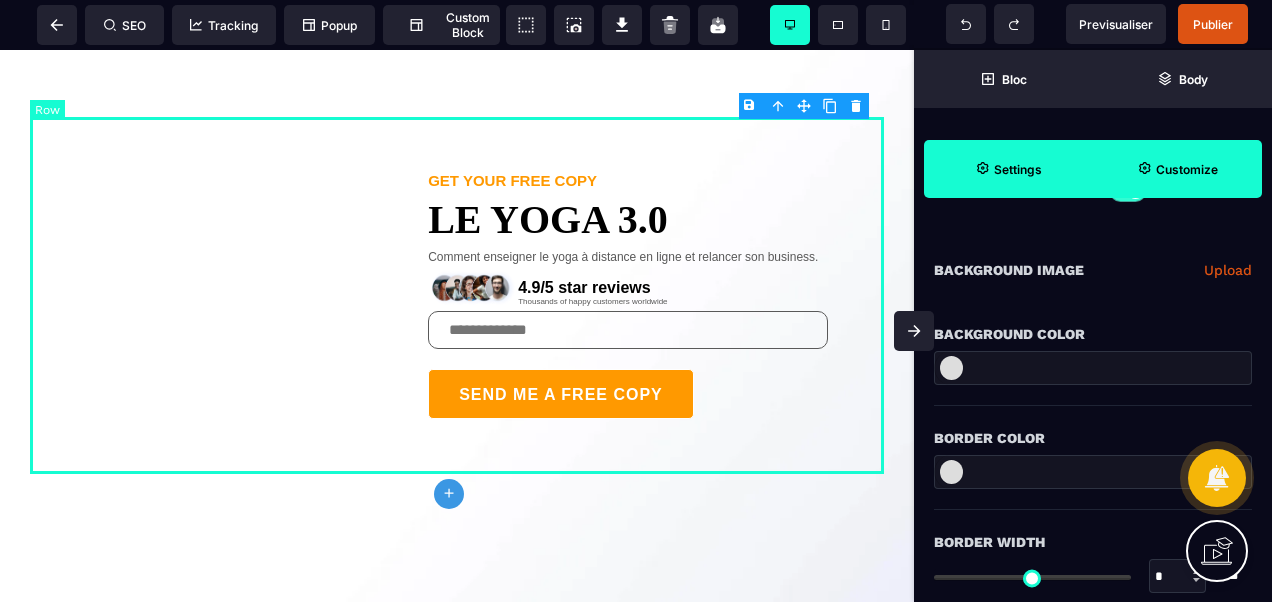 scroll, scrollTop: 0, scrollLeft: 0, axis: both 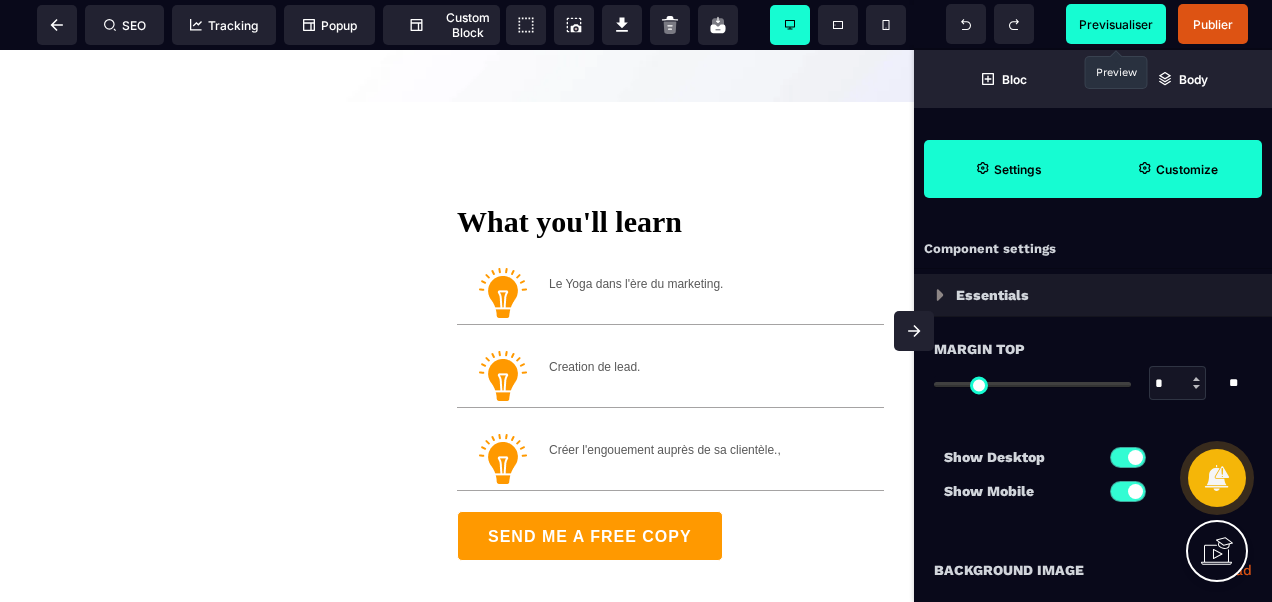click on "Previsualiser" at bounding box center (1116, 24) 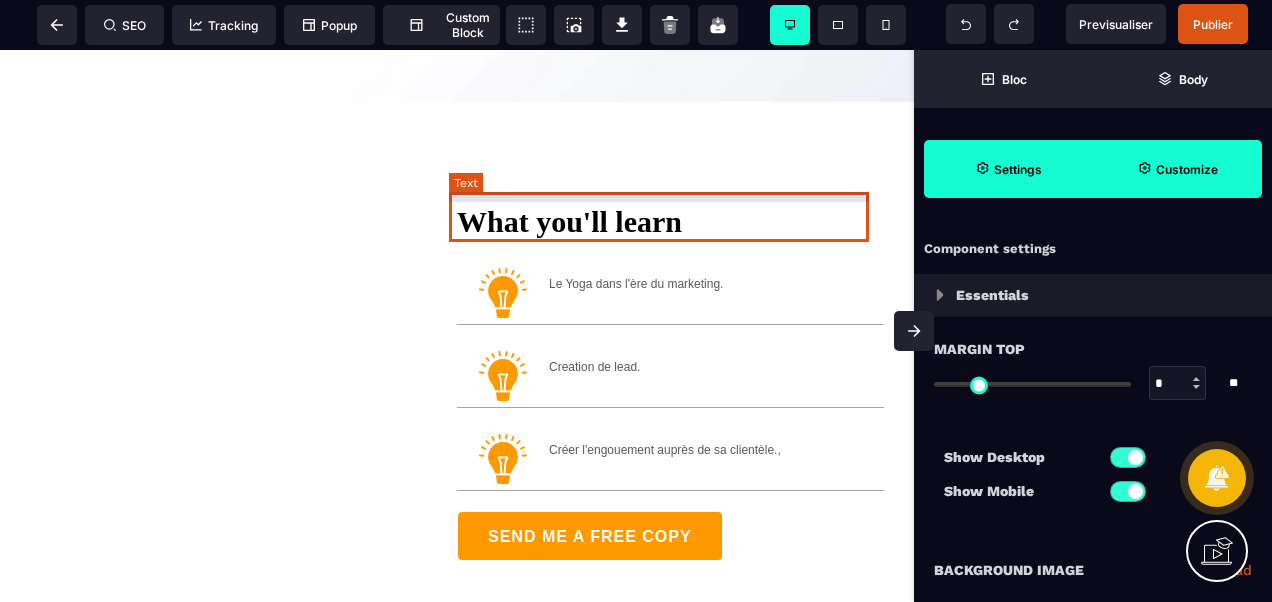 scroll, scrollTop: 600, scrollLeft: 0, axis: vertical 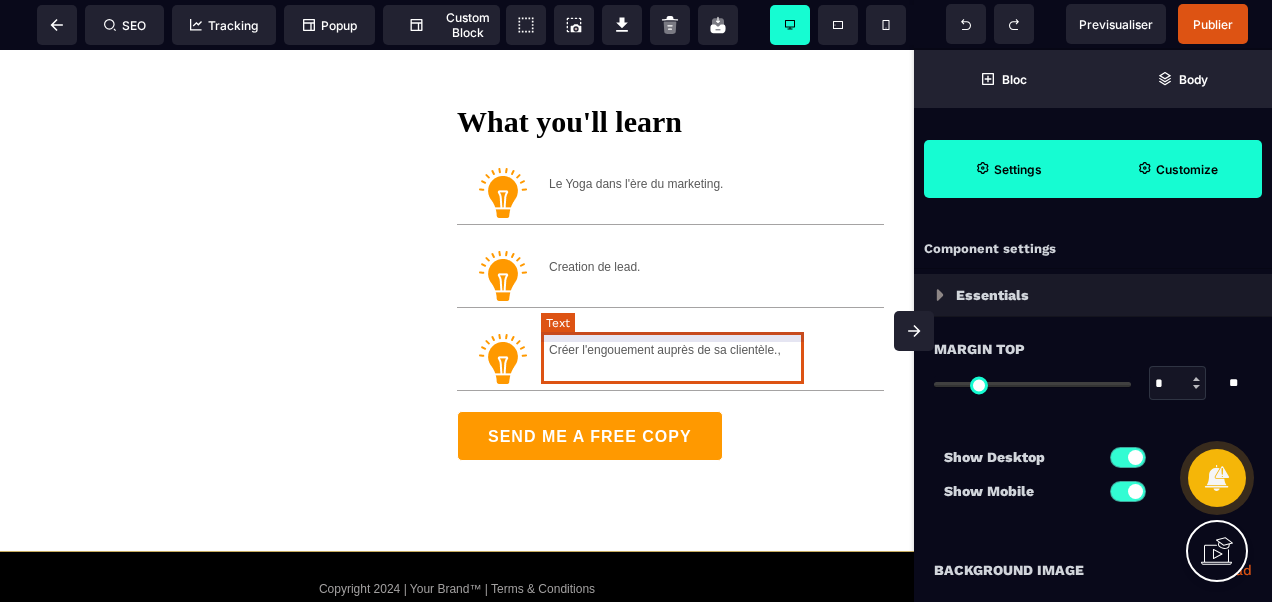 click on "Créer l'engouement auprès de sa clientèle.," at bounding box center [665, 359] 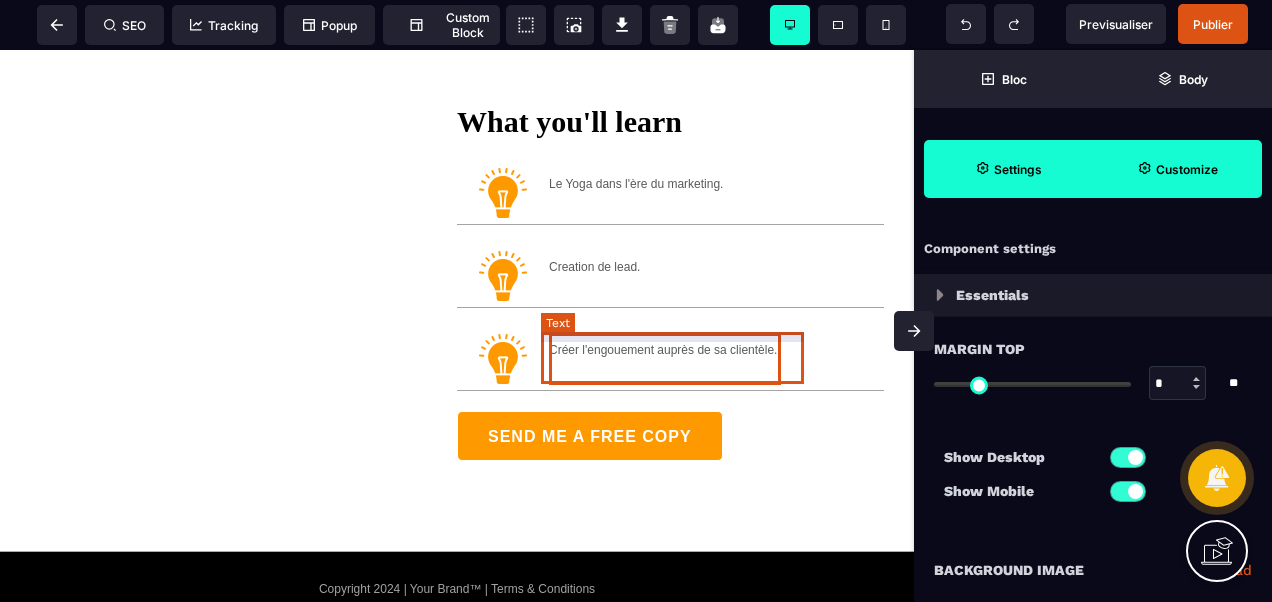select on "***" 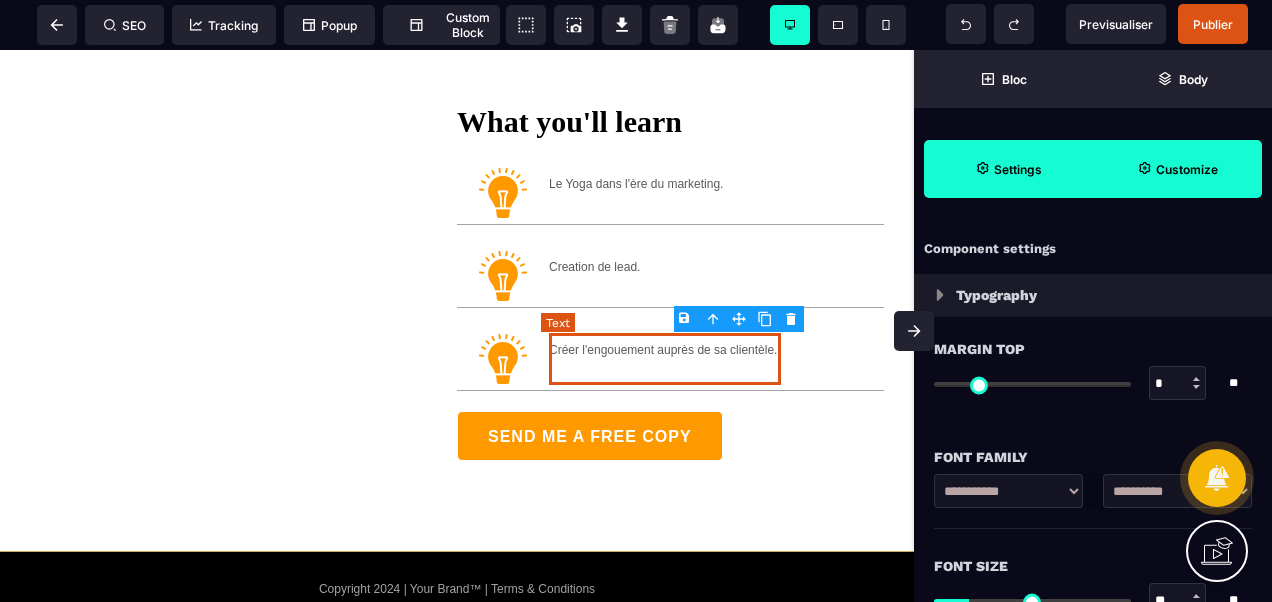 click on "Créer l'engouement auprès de sa clientèle.," at bounding box center (665, 359) 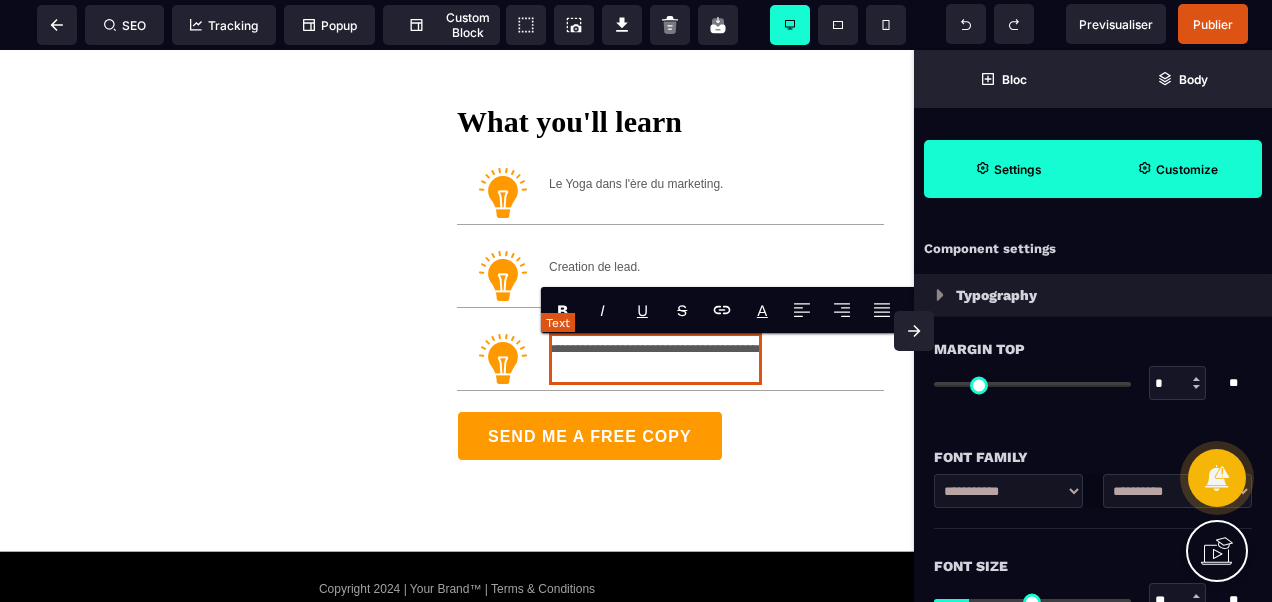 click on "**********" at bounding box center [655, 359] 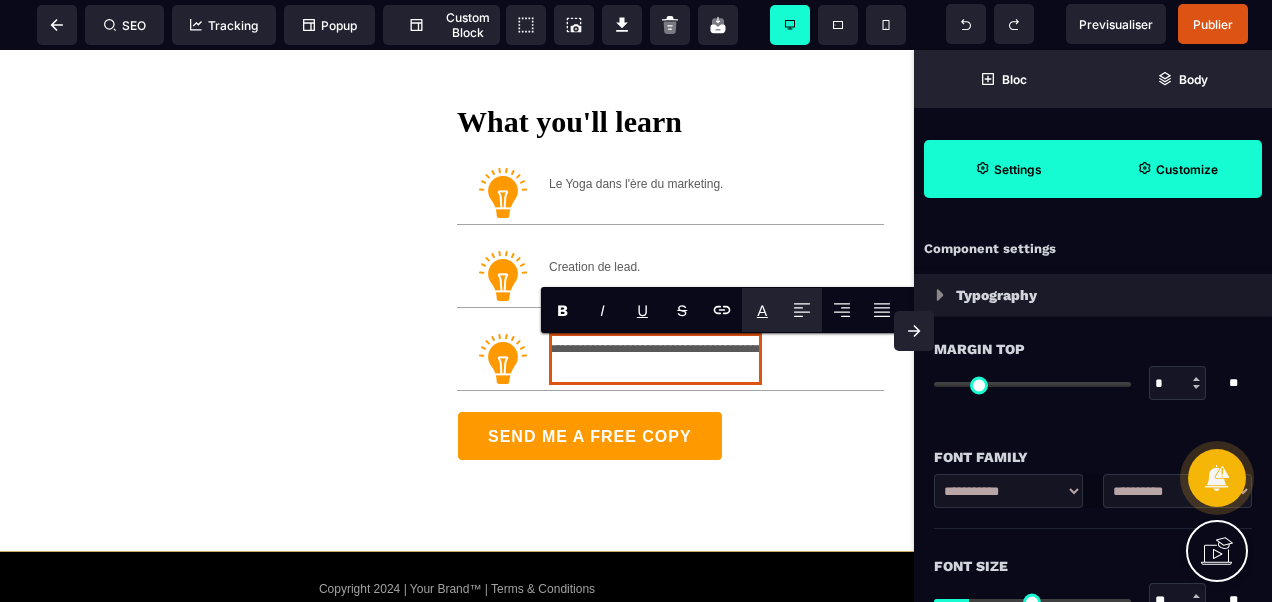 type 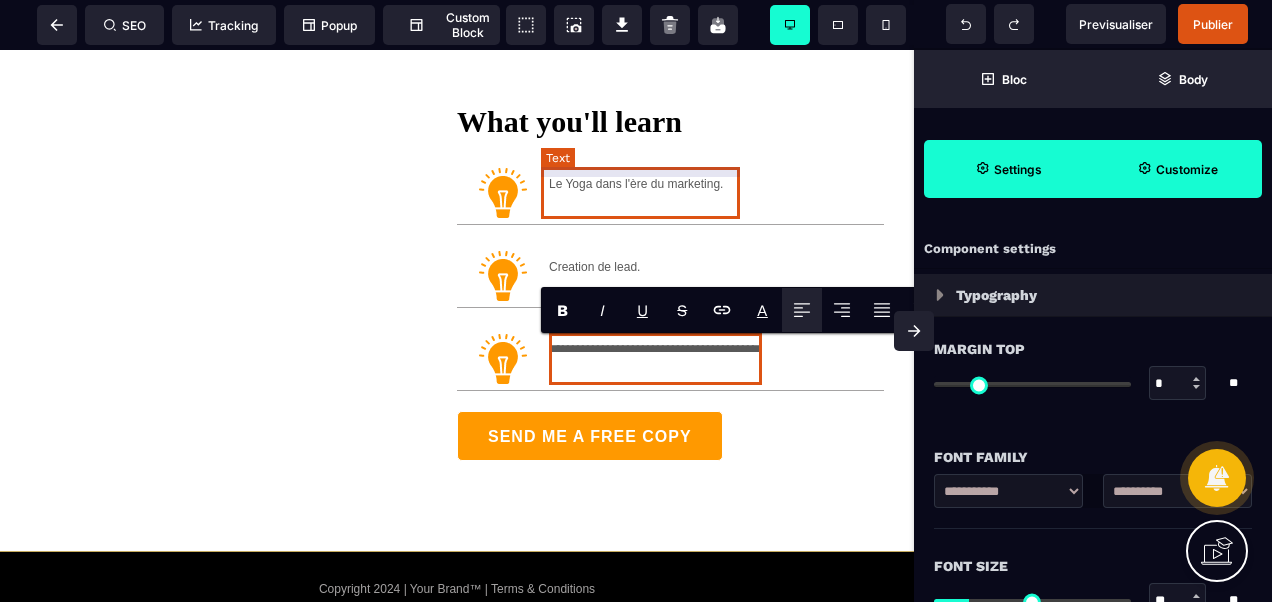 click on "Le Yoga dans l'ère du marketing." at bounding box center (636, 193) 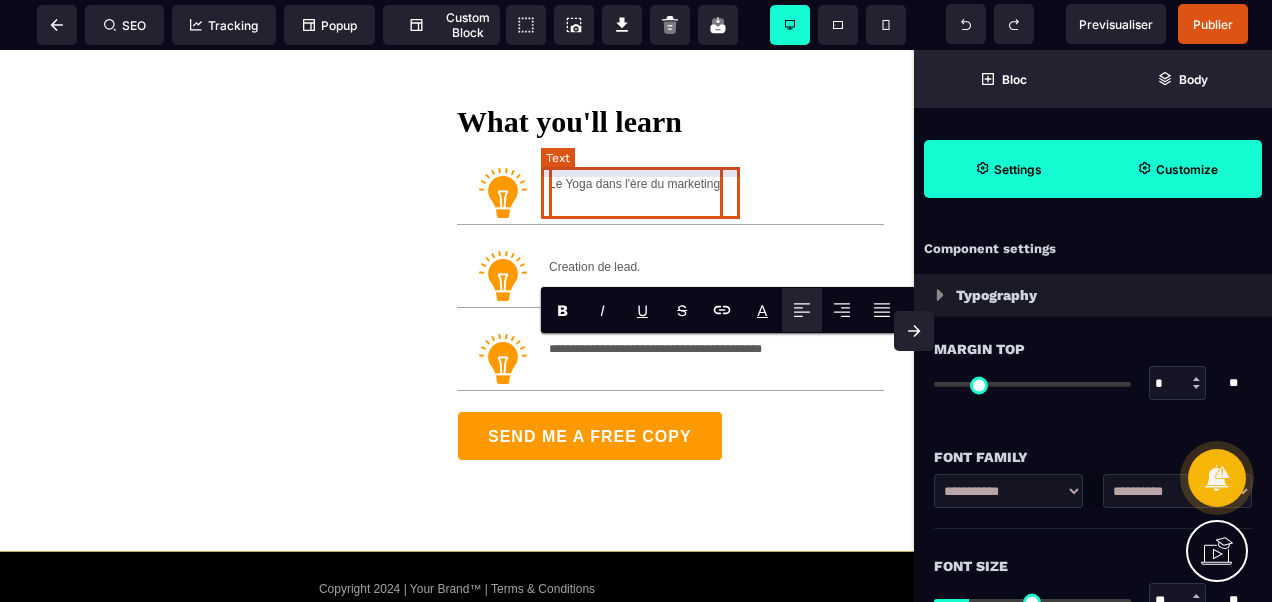 select on "***" 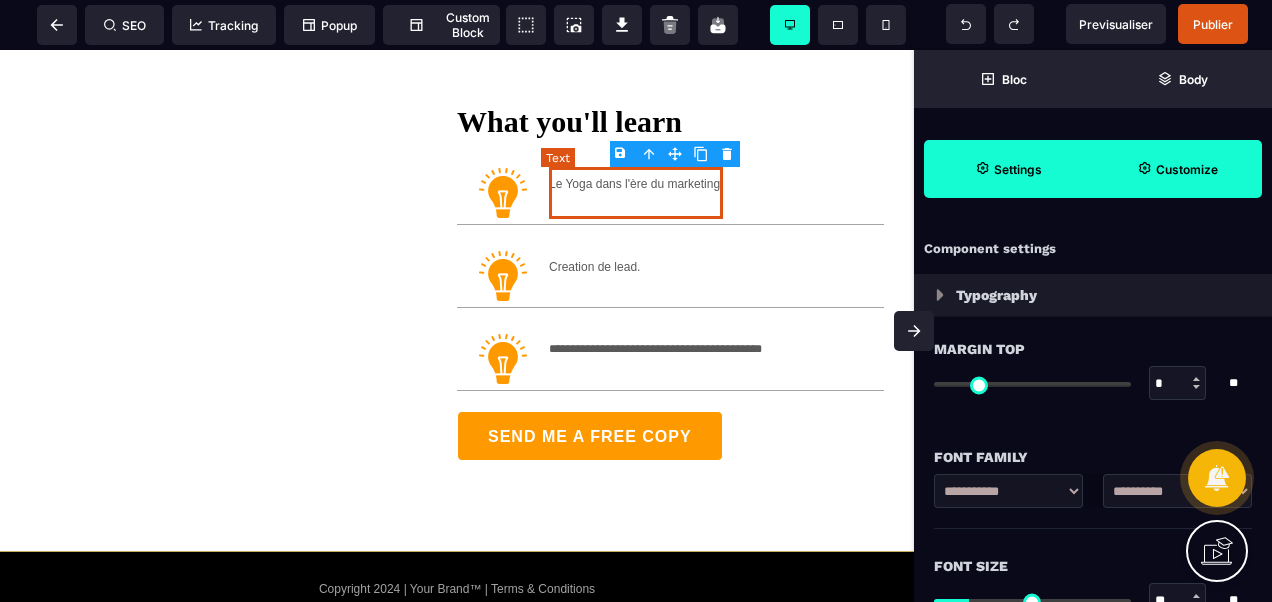 click on "Le Yoga dans l'ère du marketing." at bounding box center (636, 193) 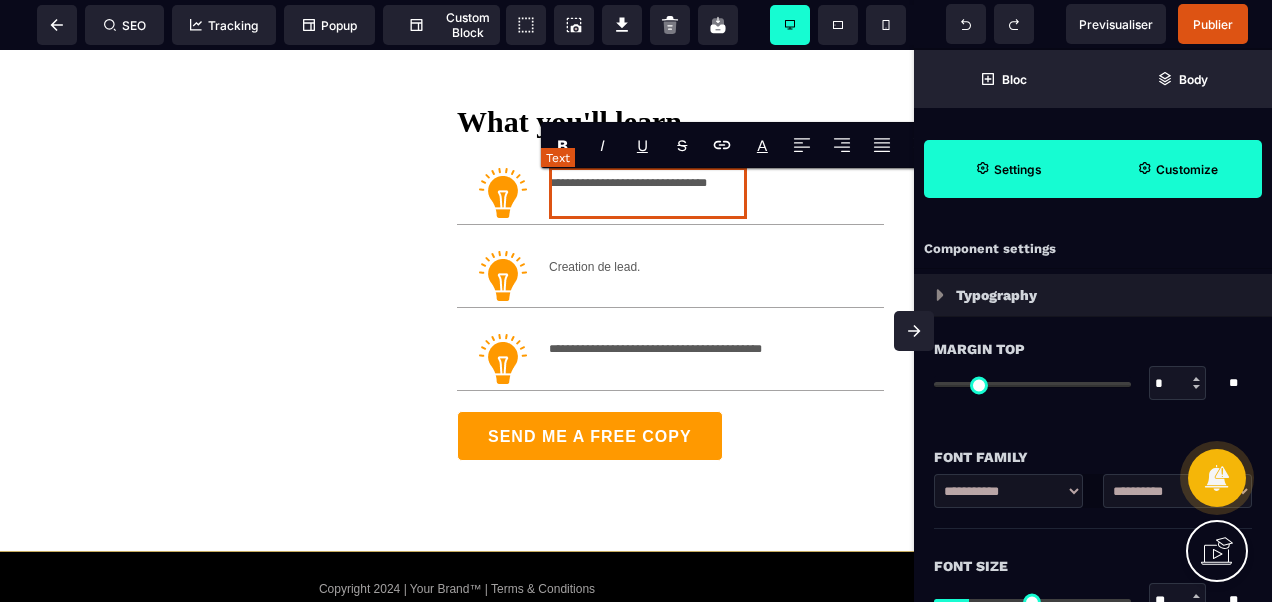 click on "**********" at bounding box center (648, 193) 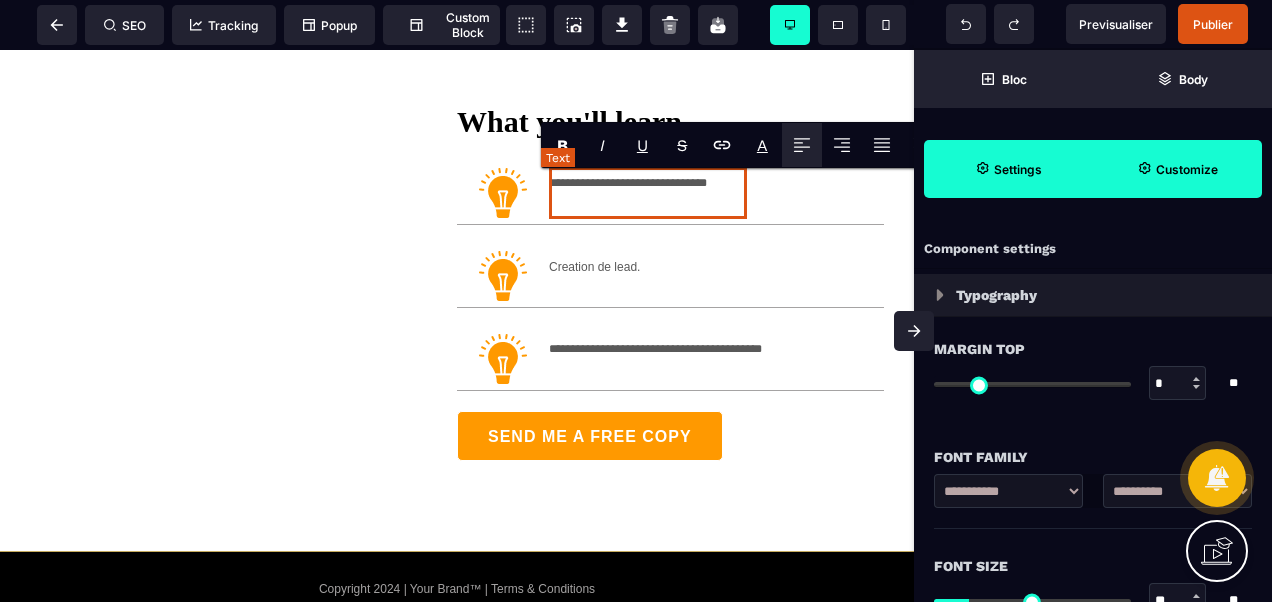 click on "**********" at bounding box center (648, 193) 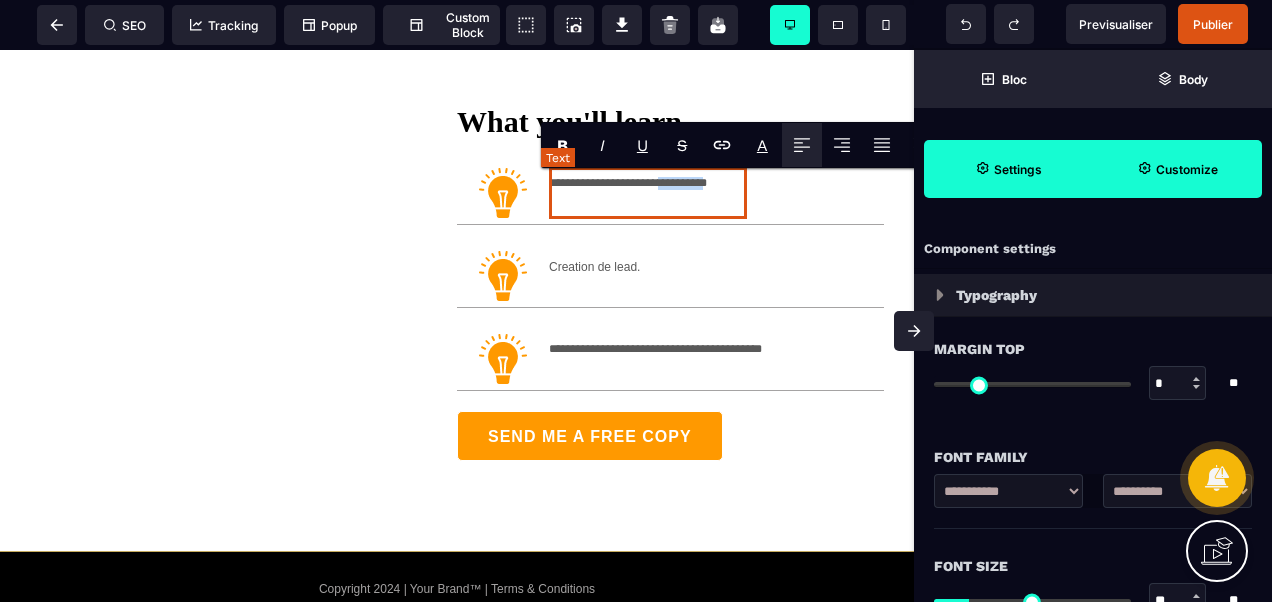 click on "**********" at bounding box center [648, 193] 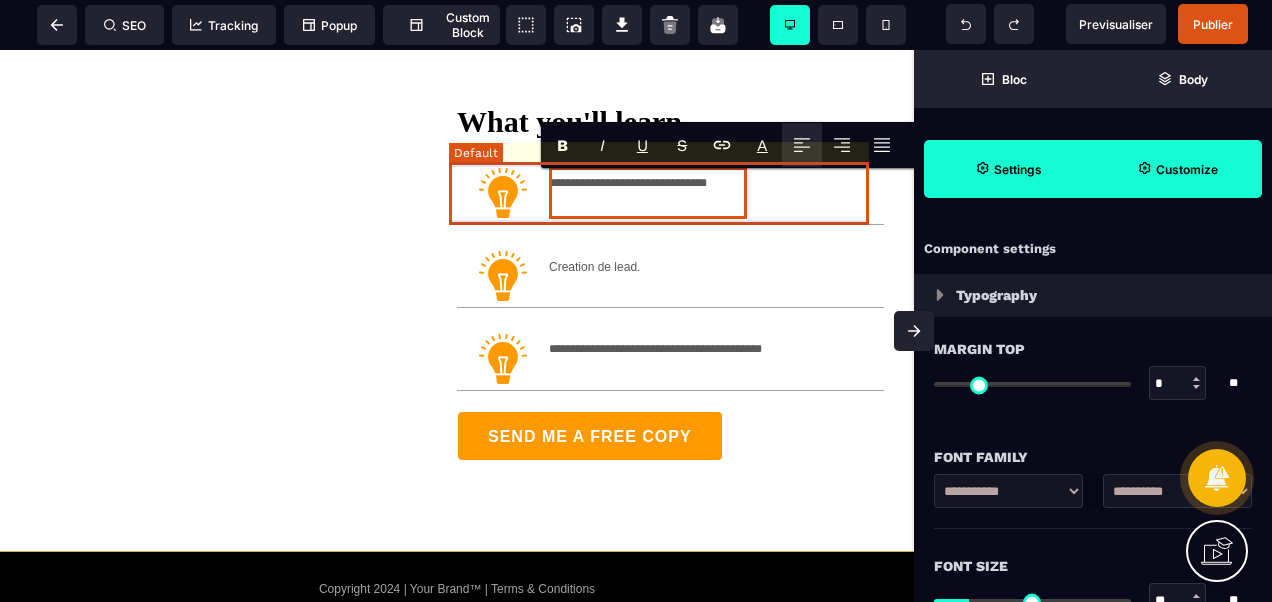 type 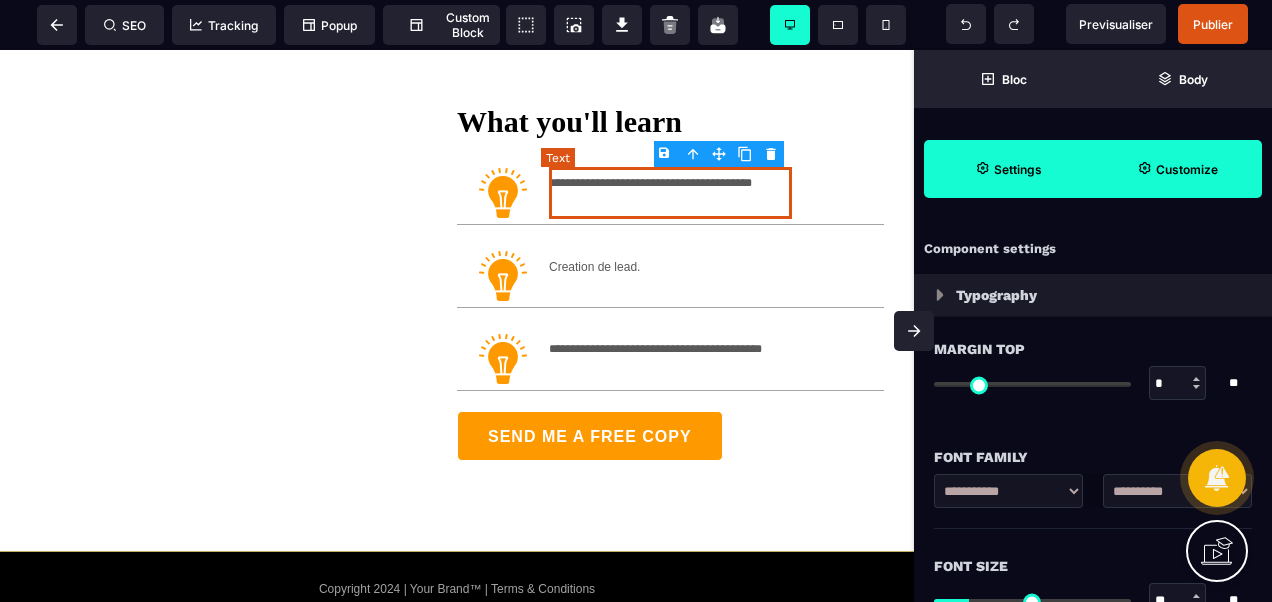 click on "Creation de lead." at bounding box center [670, 276] 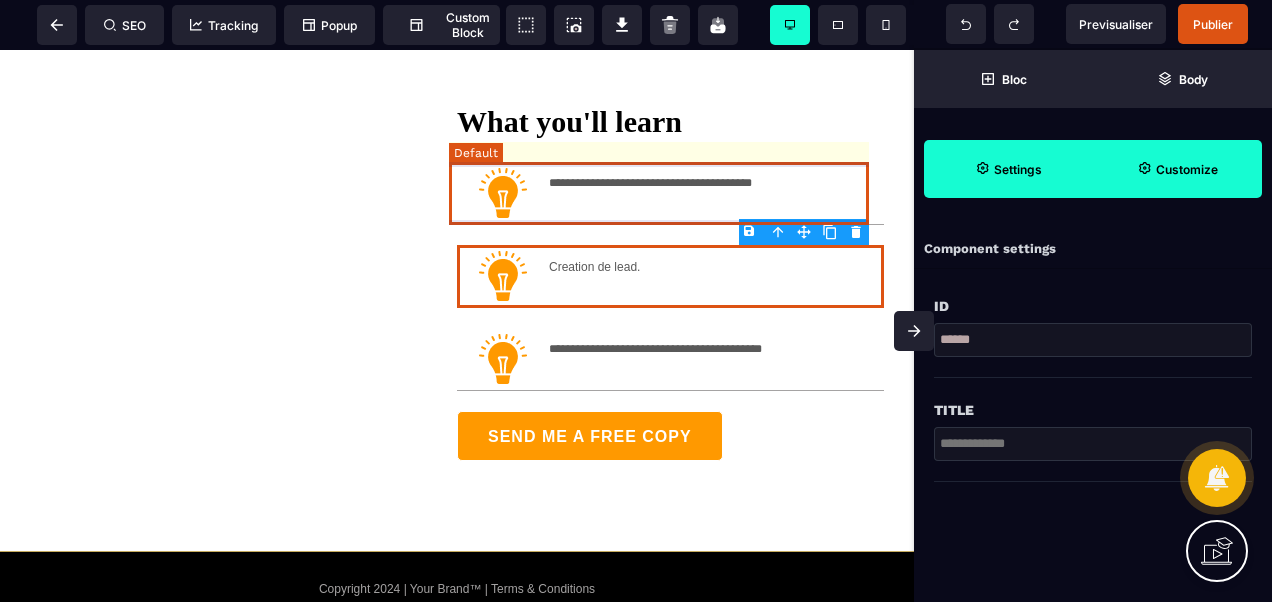 click on "**********" at bounding box center (670, 193) 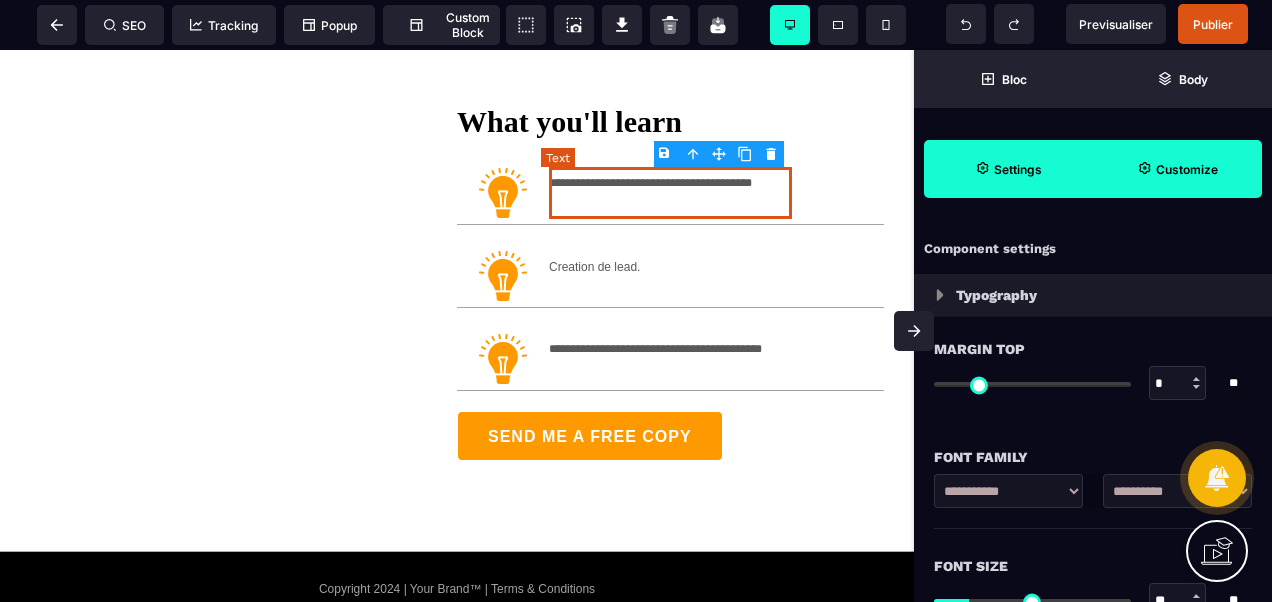 click on "**********" at bounding box center (670, 193) 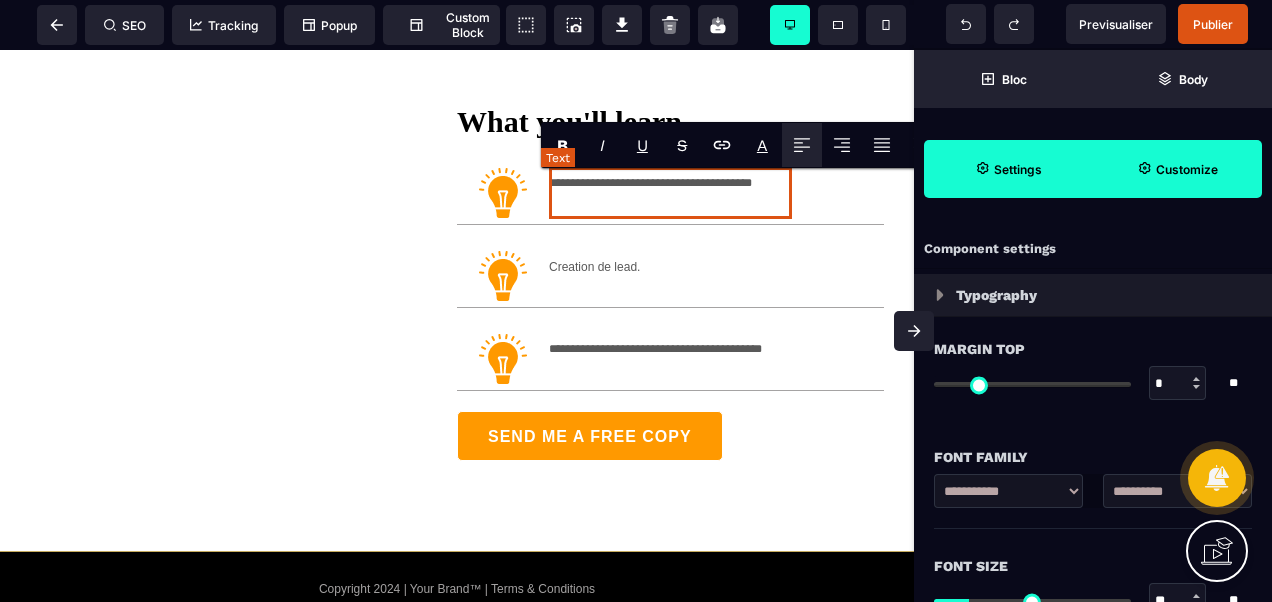 click on "**********" at bounding box center [670, 193] 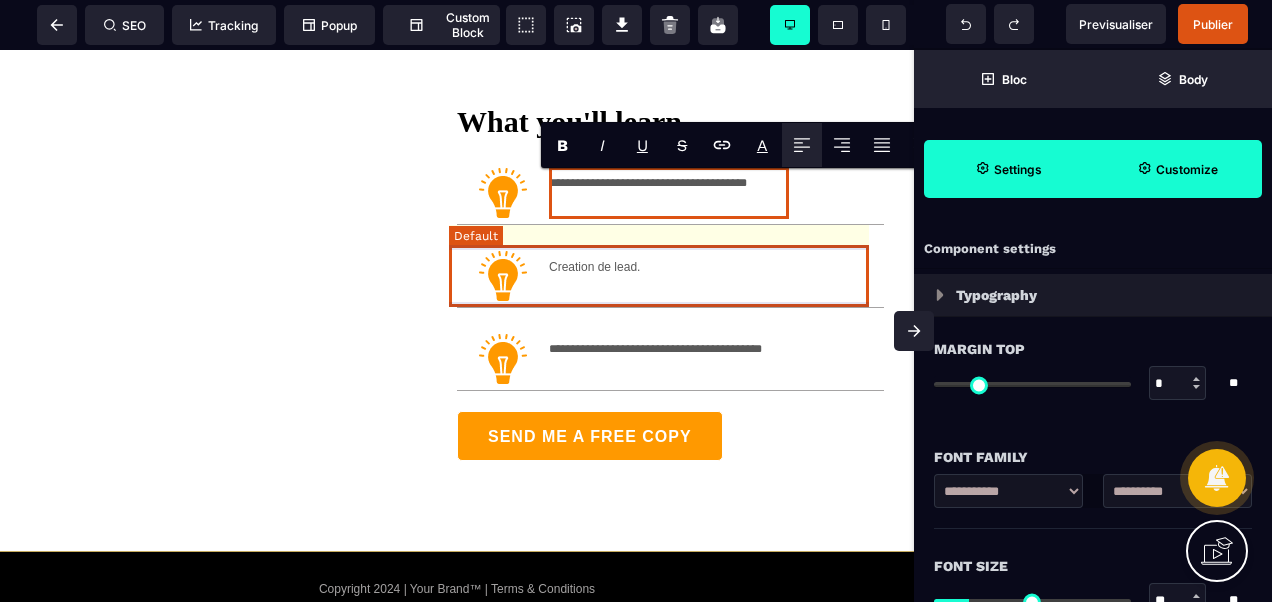 click on "Creation de lead." at bounding box center (670, 276) 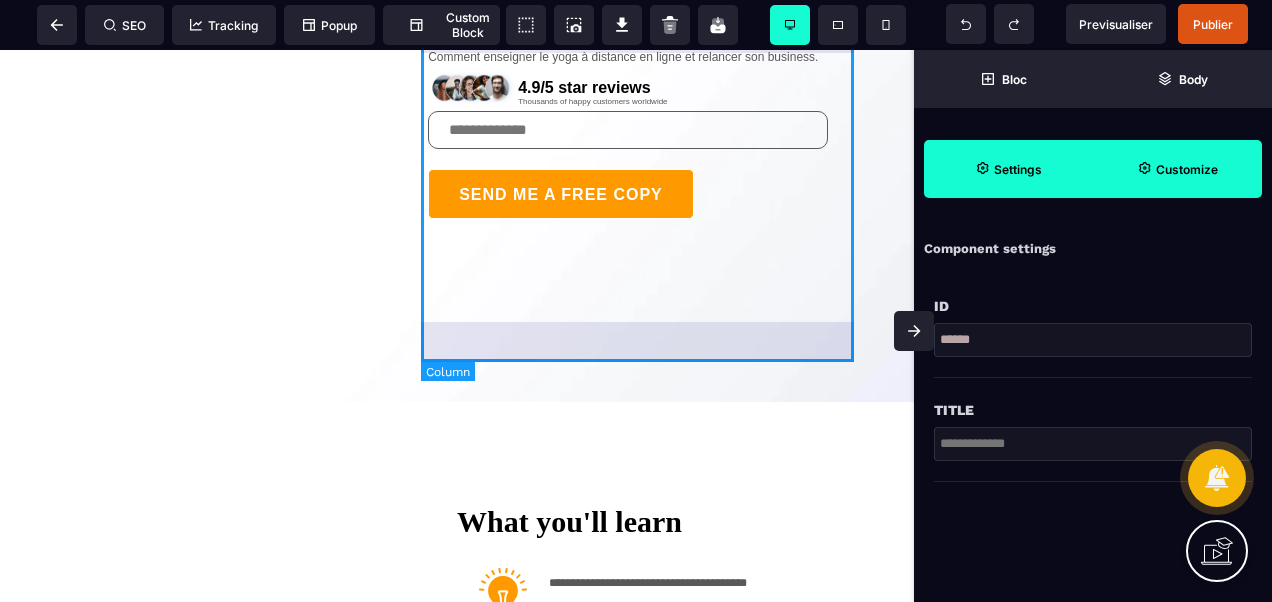 scroll, scrollTop: 0, scrollLeft: 0, axis: both 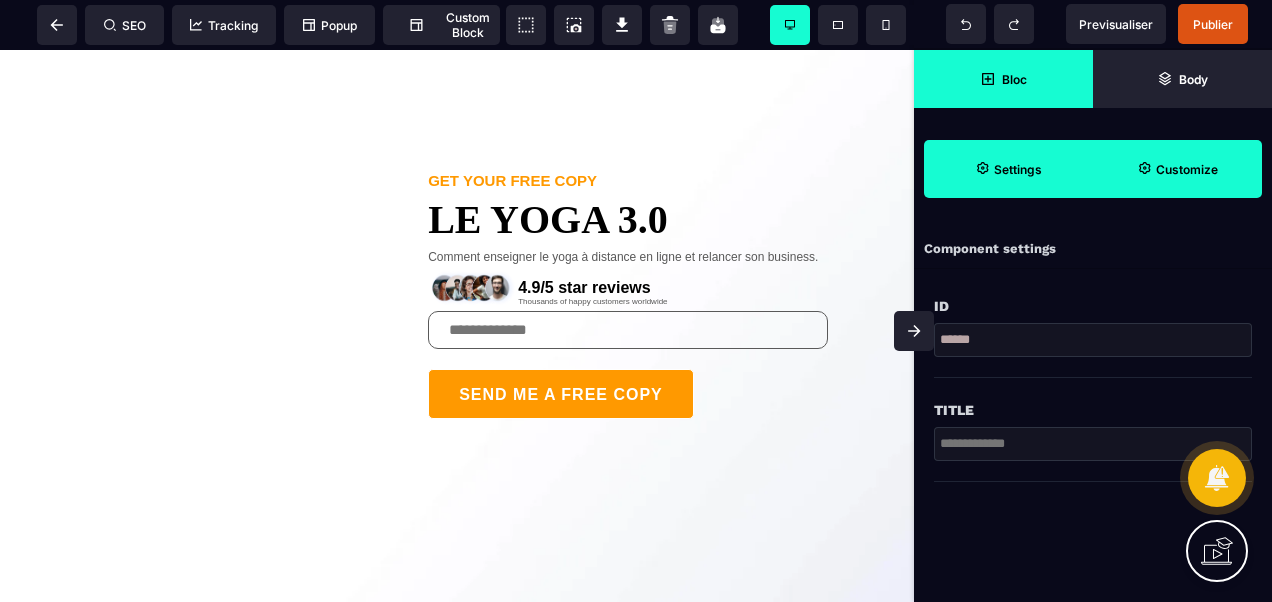 click on "Bloc" at bounding box center (1003, 79) 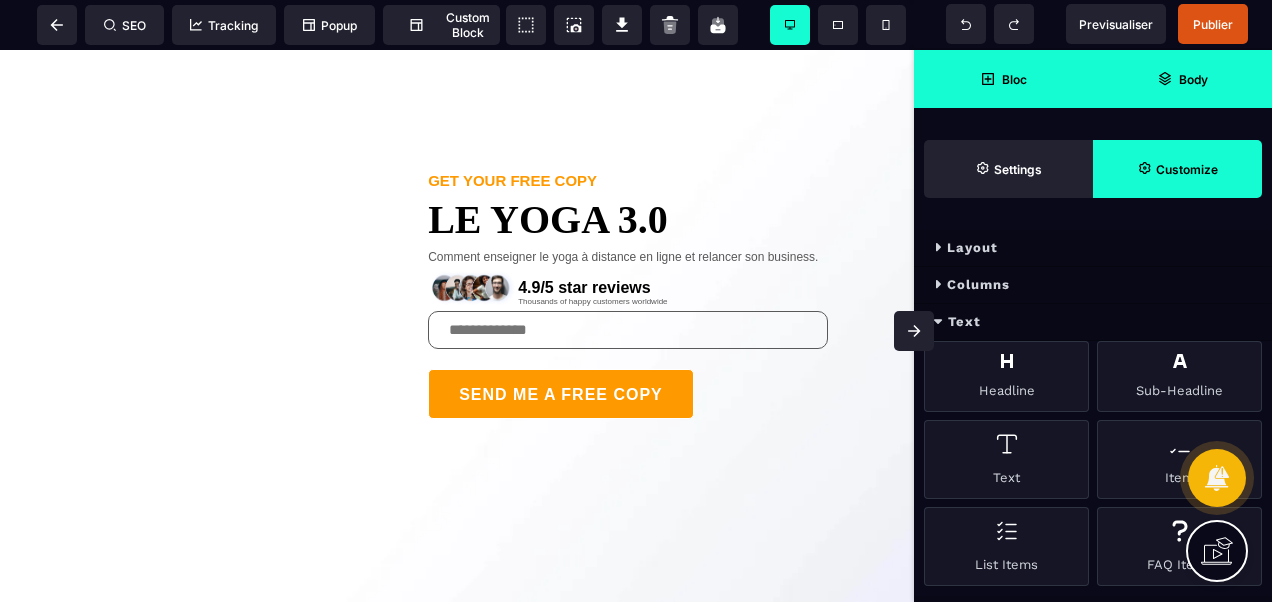 click on "Body" at bounding box center (1182, 79) 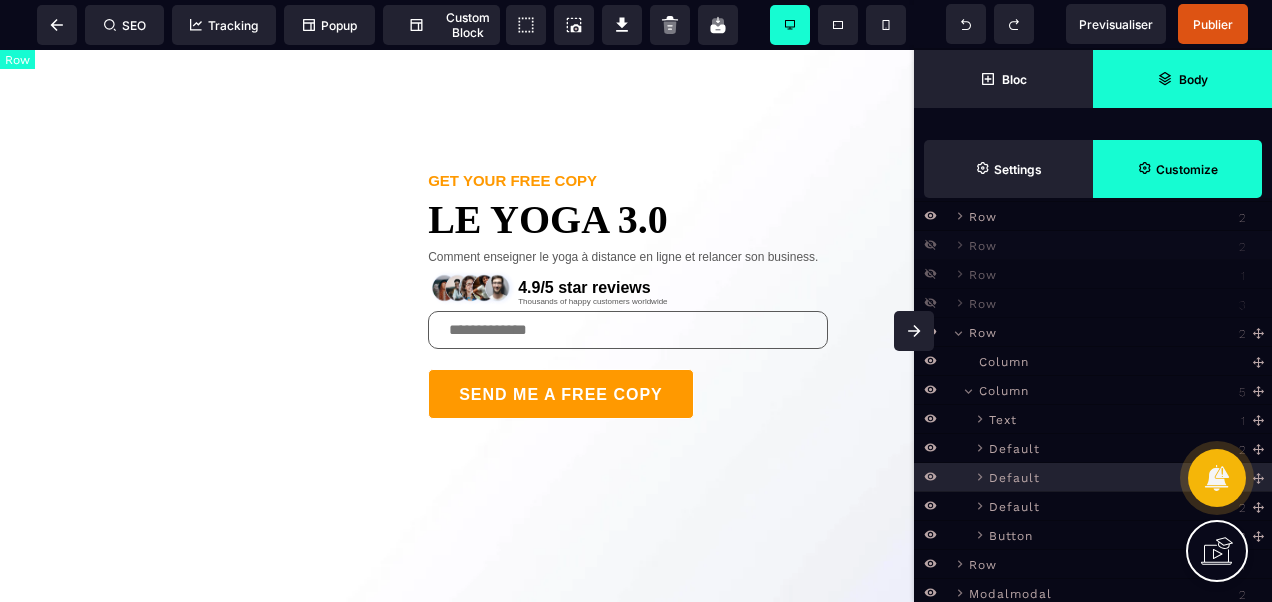 scroll, scrollTop: 88, scrollLeft: 0, axis: vertical 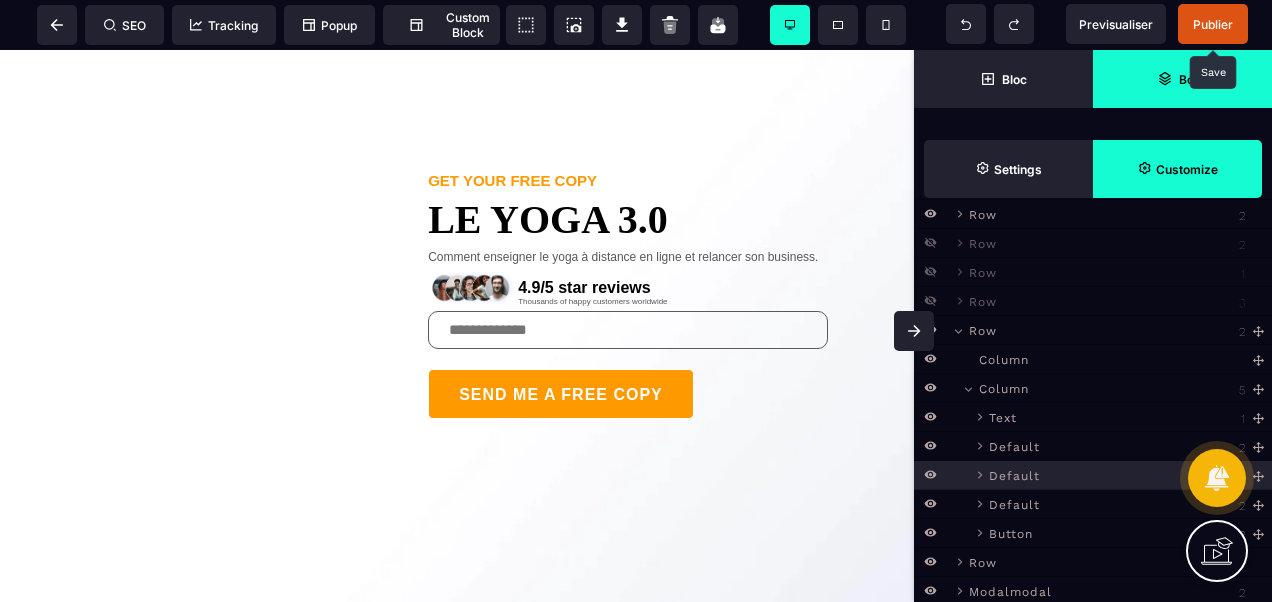 click on "Publier" at bounding box center [1213, 24] 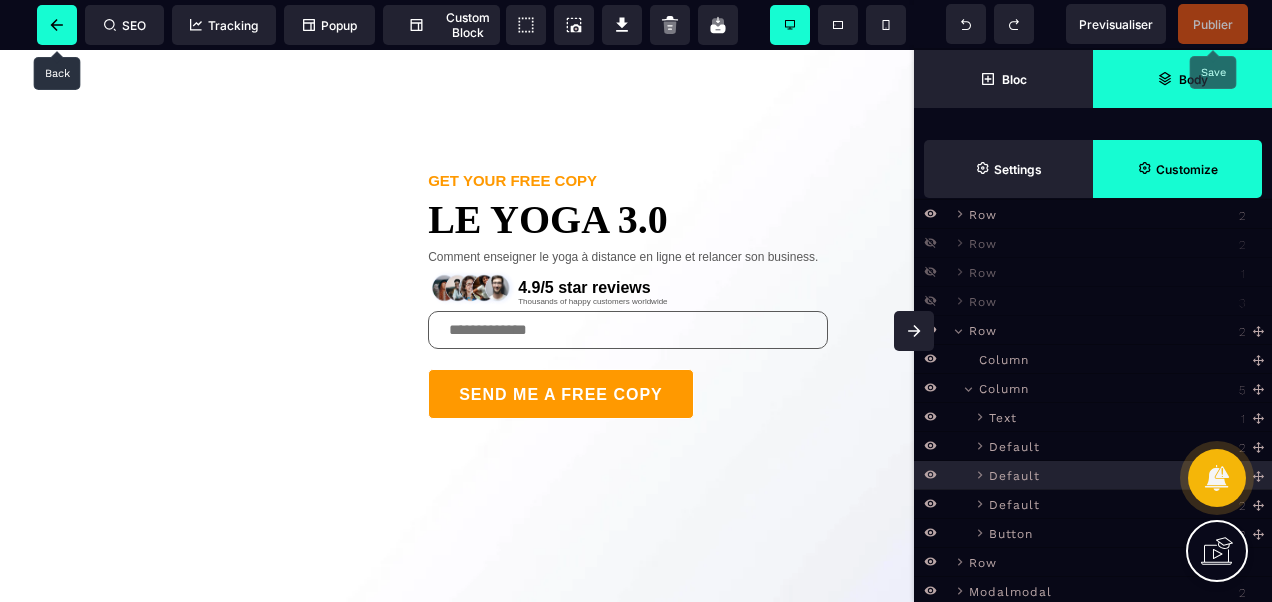 click at bounding box center (57, 25) 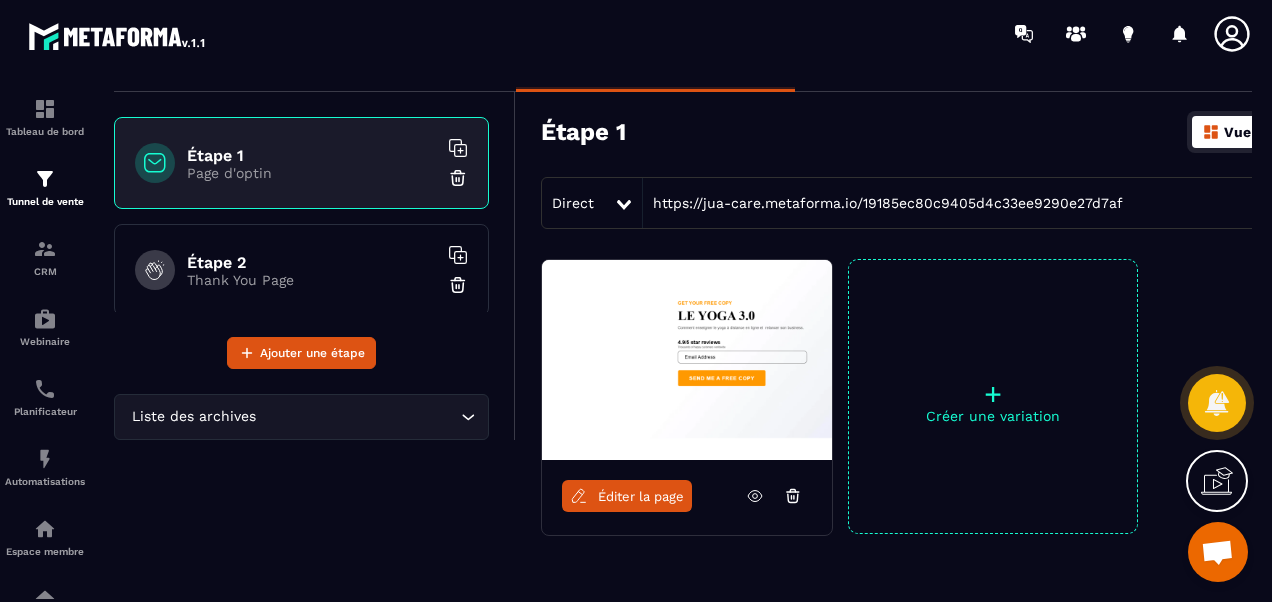 scroll, scrollTop: 100, scrollLeft: 0, axis: vertical 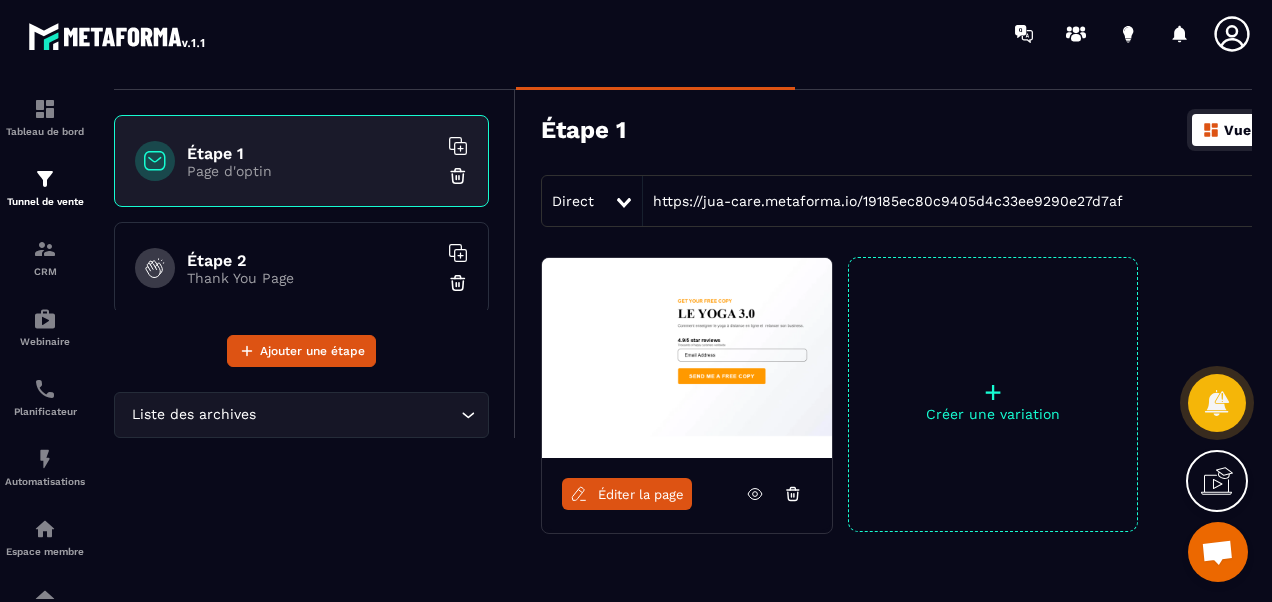click on "Thank You Page" at bounding box center (312, 278) 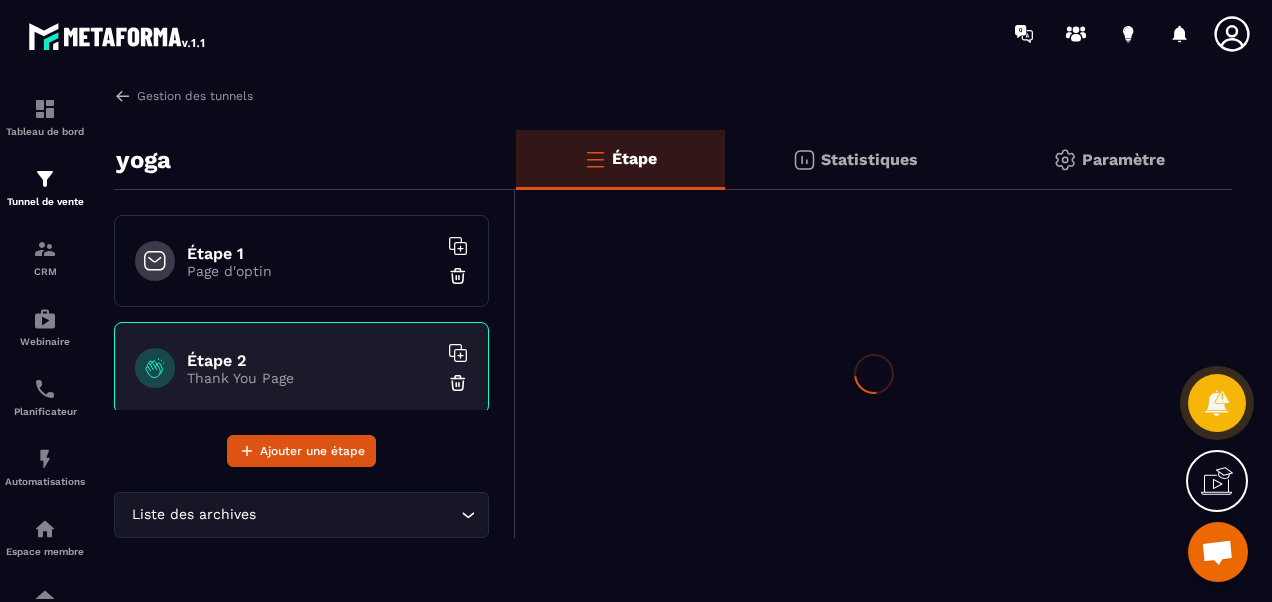 scroll, scrollTop: 0, scrollLeft: 0, axis: both 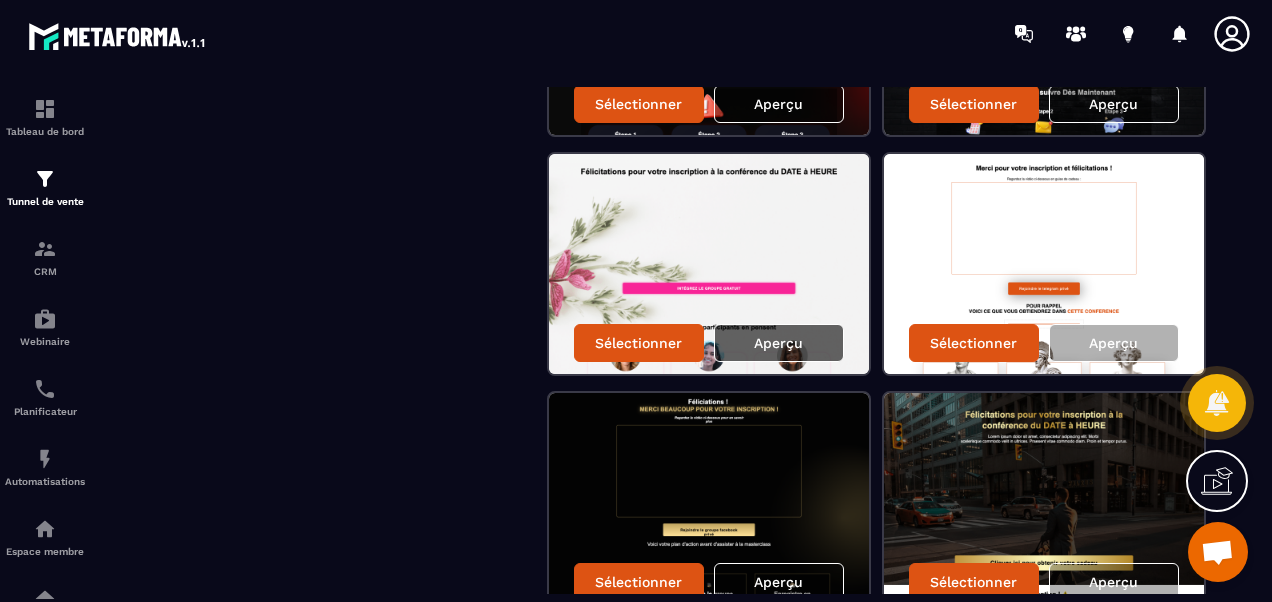 click on "Aperçu" at bounding box center [779, 343] 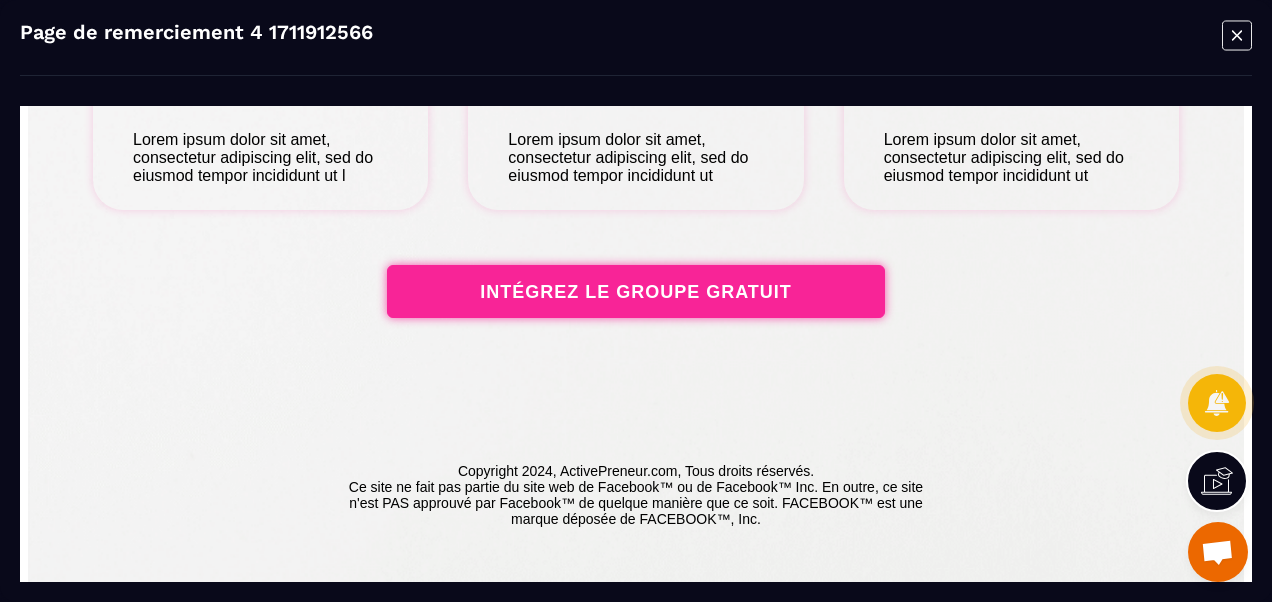 scroll, scrollTop: 1141, scrollLeft: 0, axis: vertical 